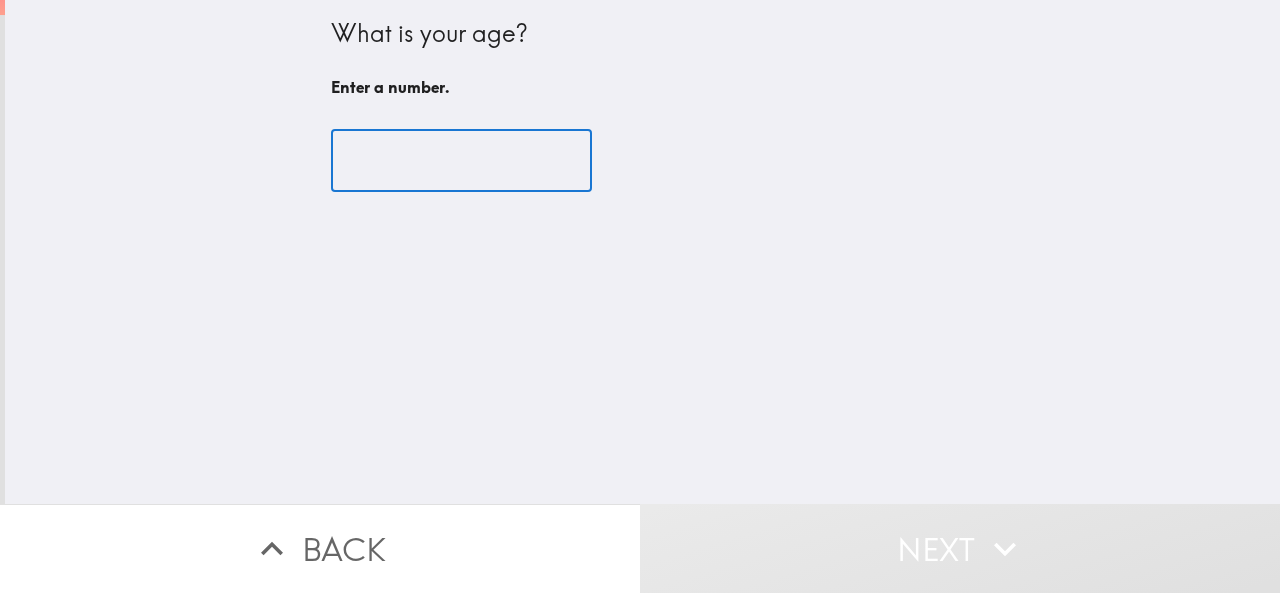 scroll, scrollTop: 0, scrollLeft: 0, axis: both 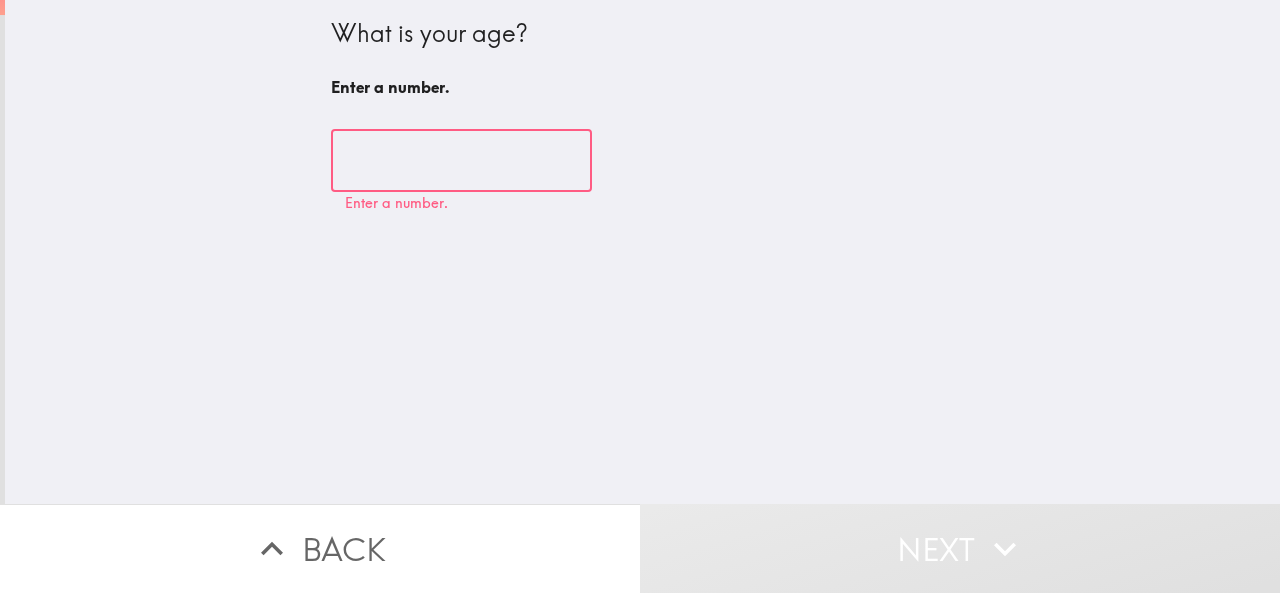 click at bounding box center [461, 161] 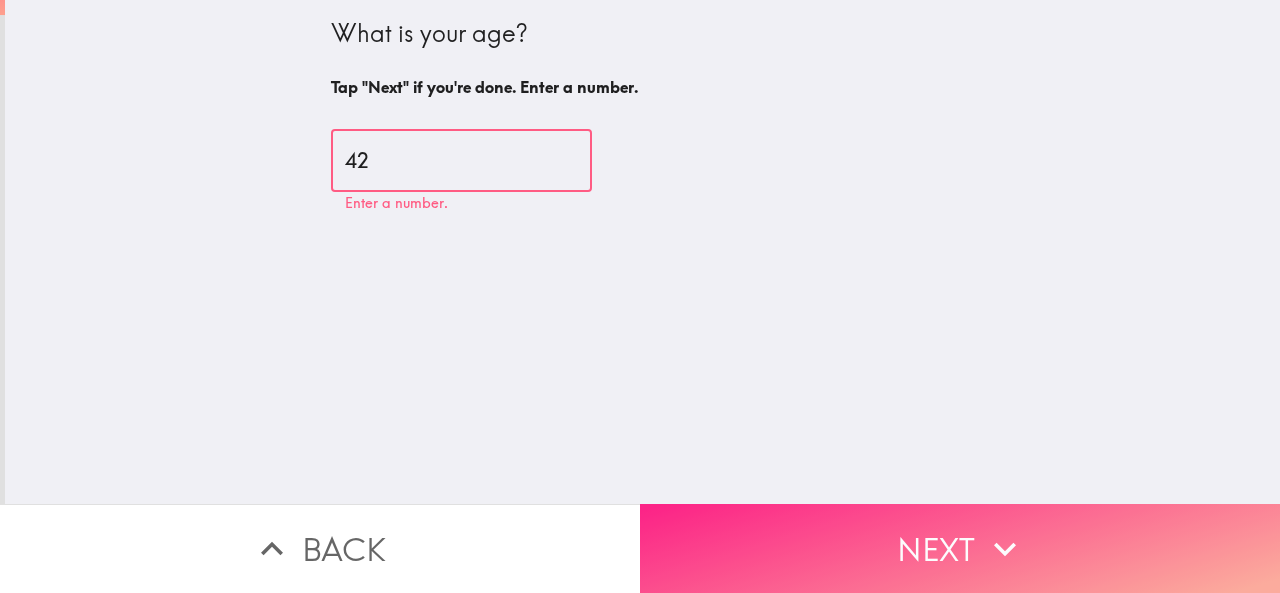 type on "42" 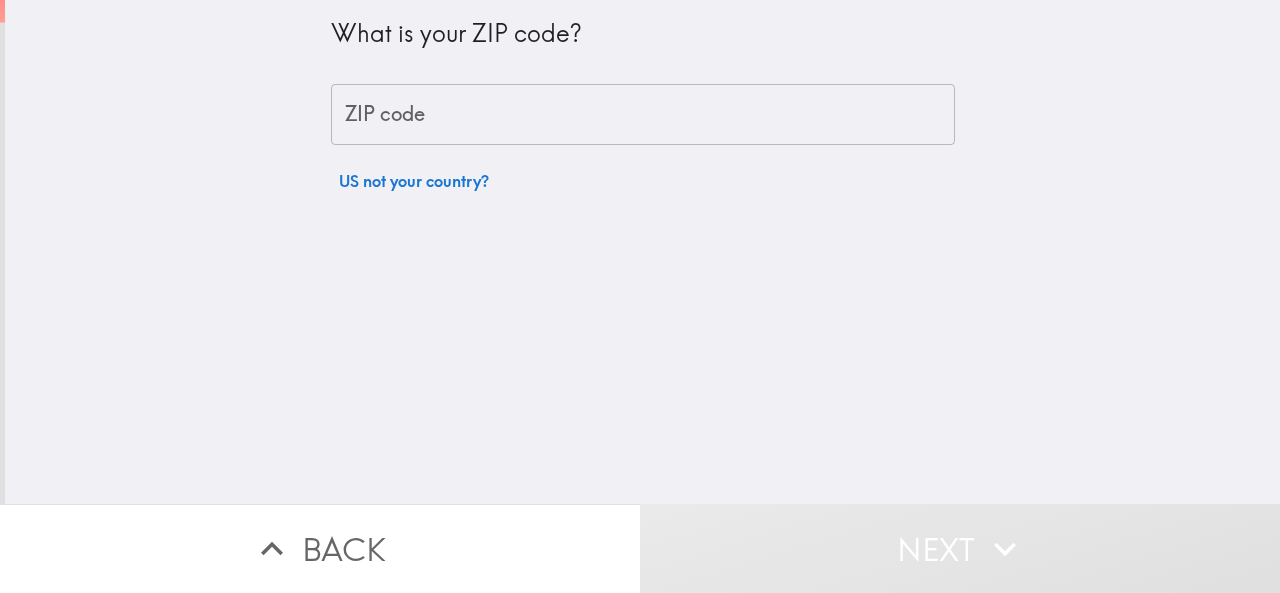 click on "ZIP code" at bounding box center [643, 115] 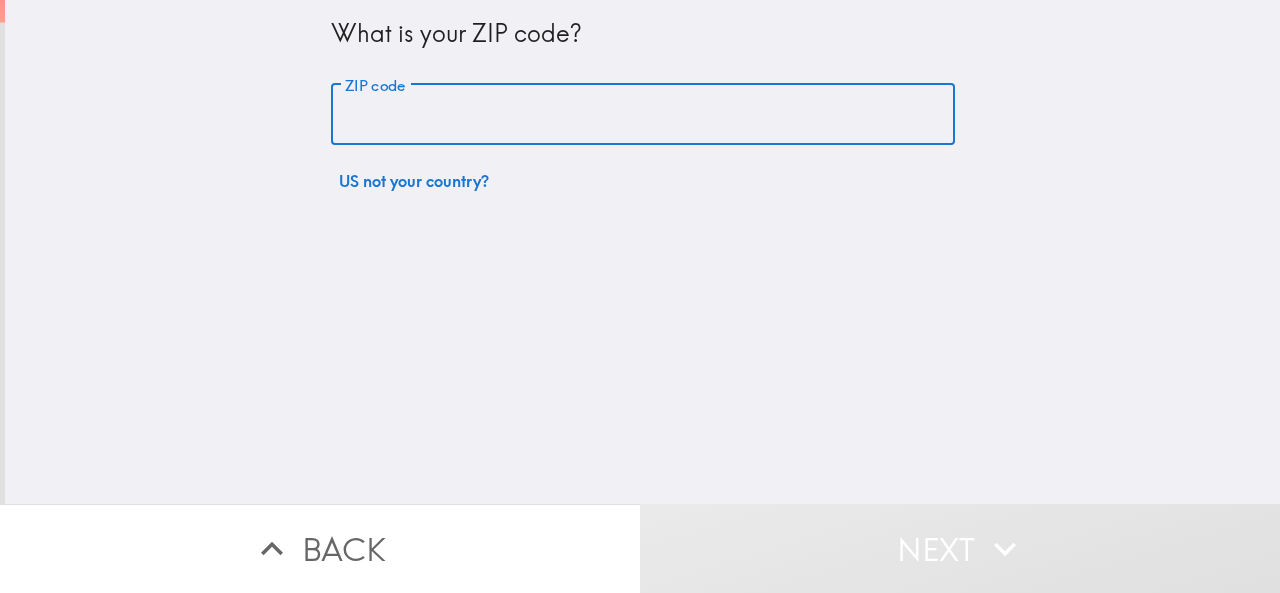 type on "4" 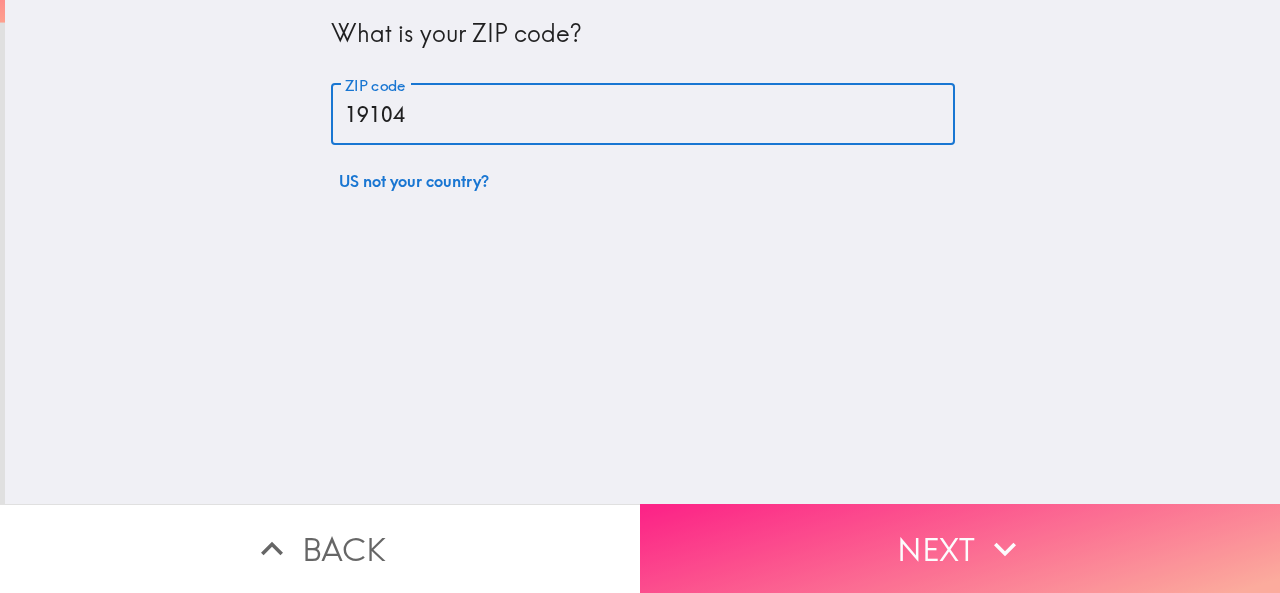 type on "19104" 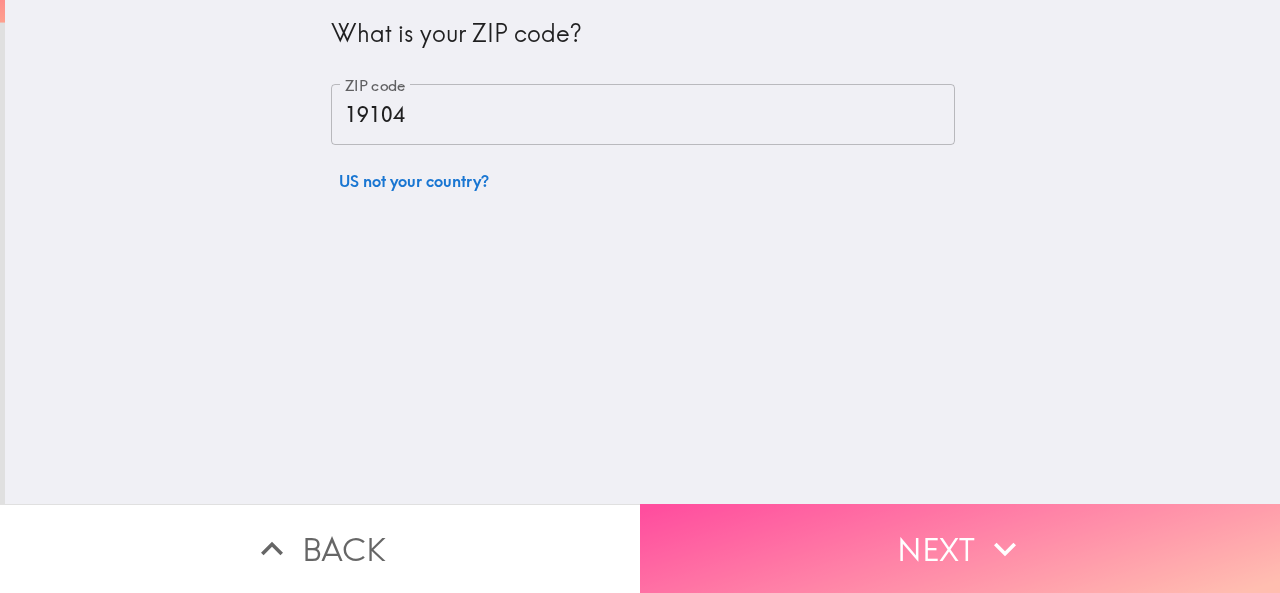 click on "Next" at bounding box center (960, 548) 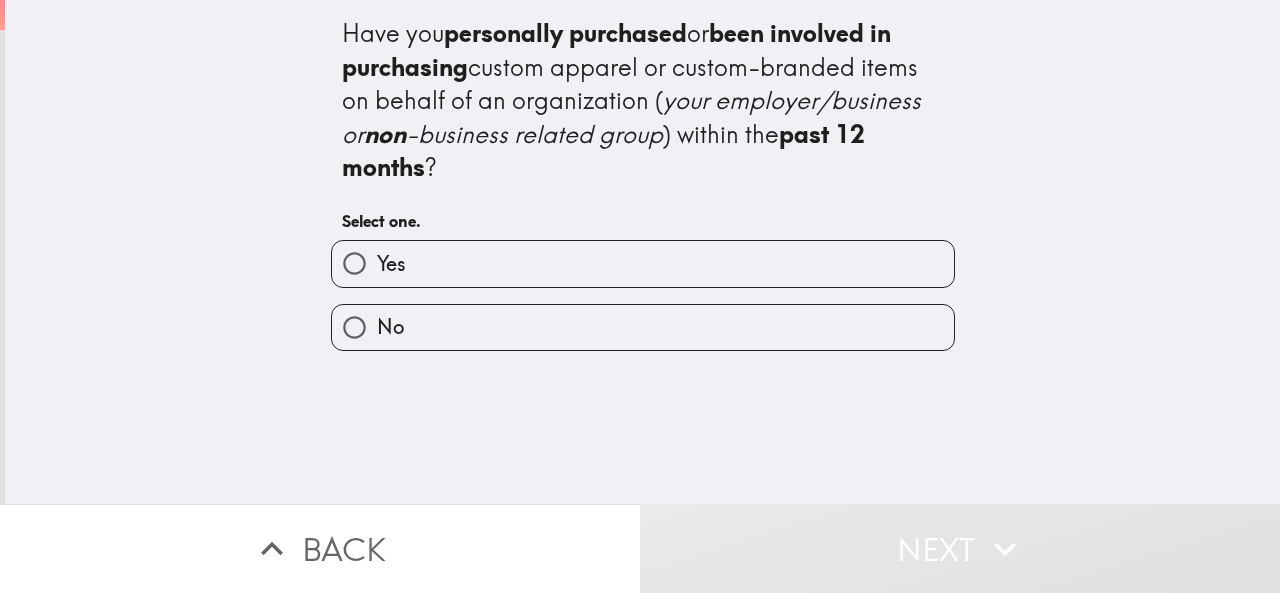 click on "Yes" at bounding box center (391, 264) 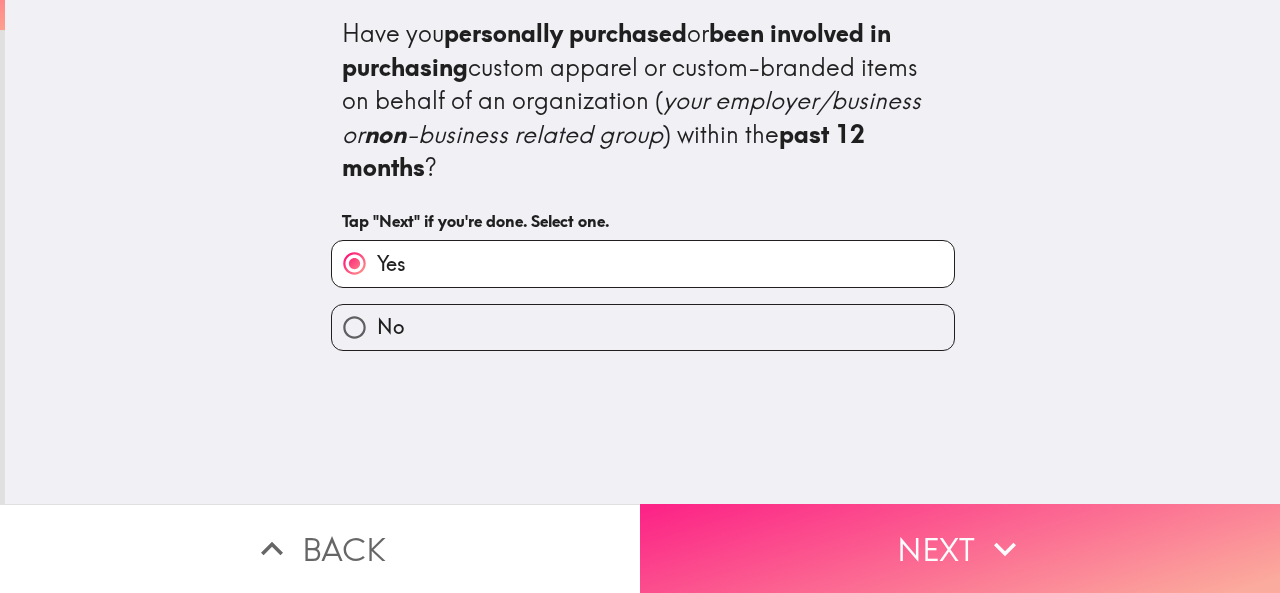 click on "Next" at bounding box center (960, 548) 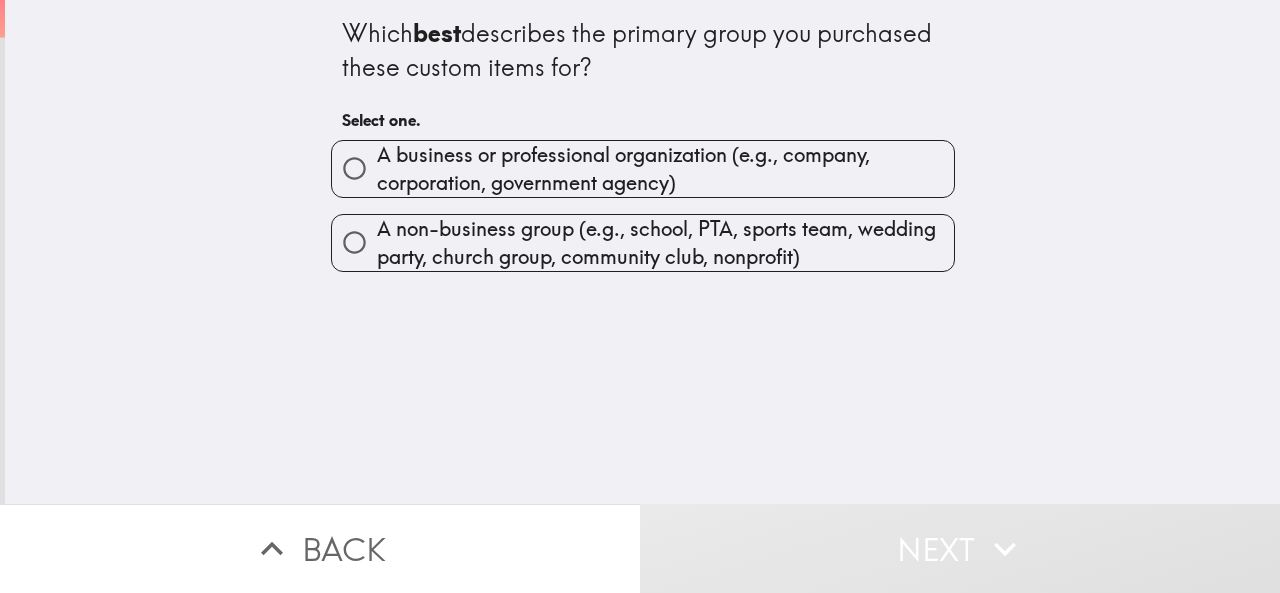 click on "A business or professional organization (e.g., company, corporation, government agency)" at bounding box center [665, 169] 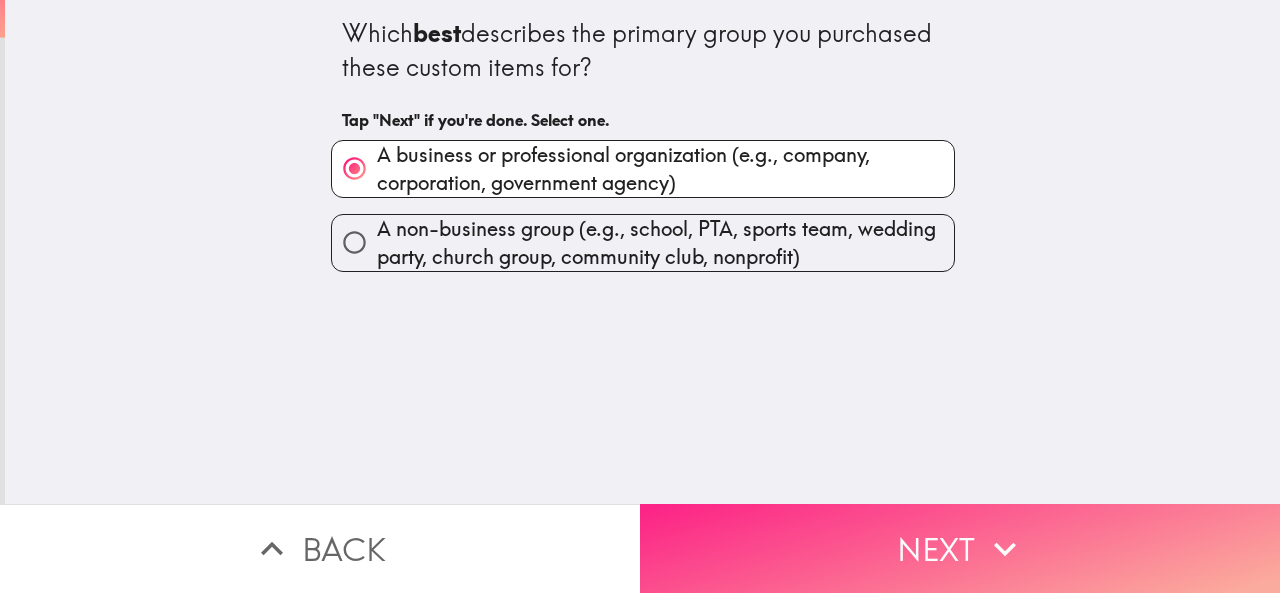click on "Next" at bounding box center (960, 548) 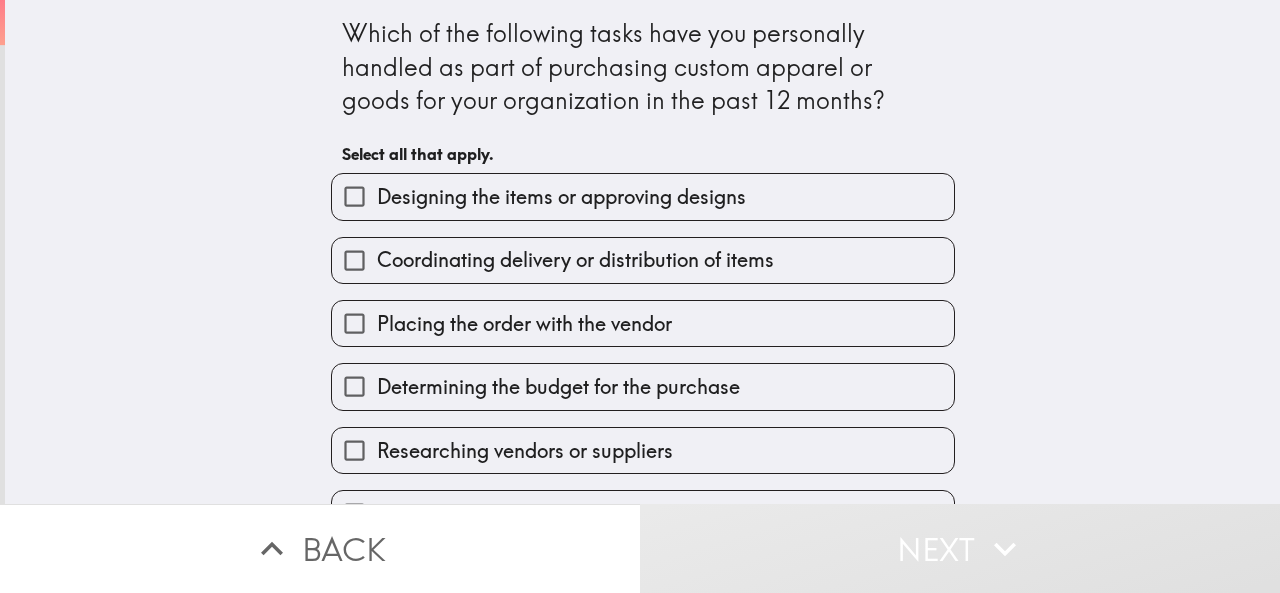 click on "Designing the items or approving designs" at bounding box center (643, 196) 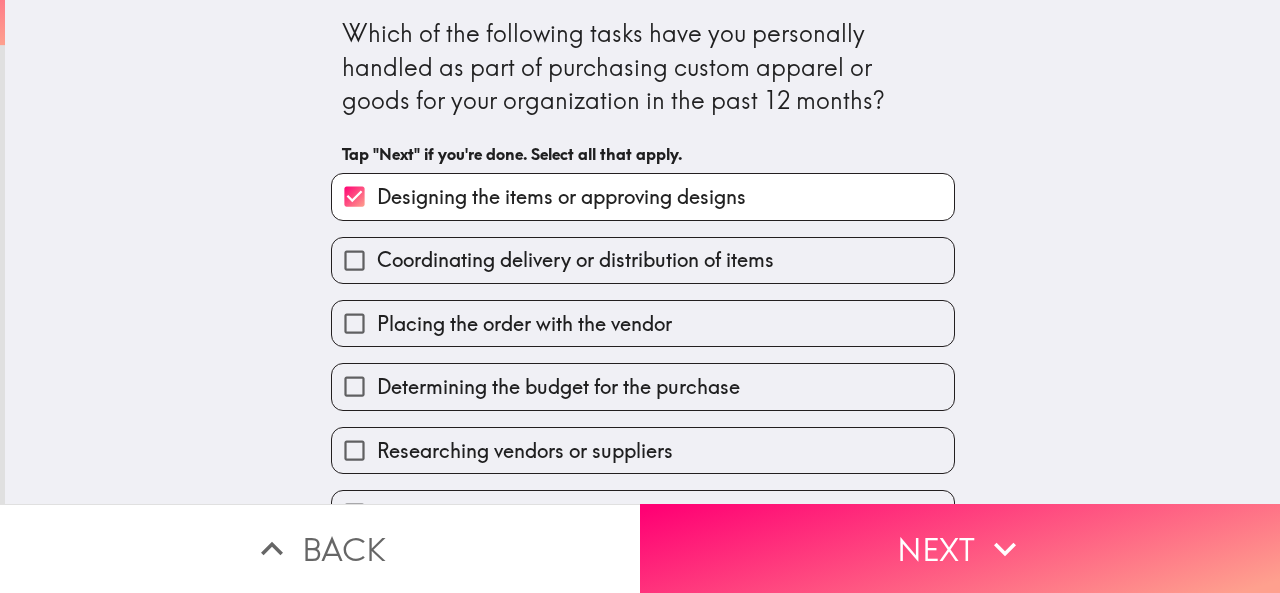 click on "Determining the budget for the purchase" at bounding box center (635, 378) 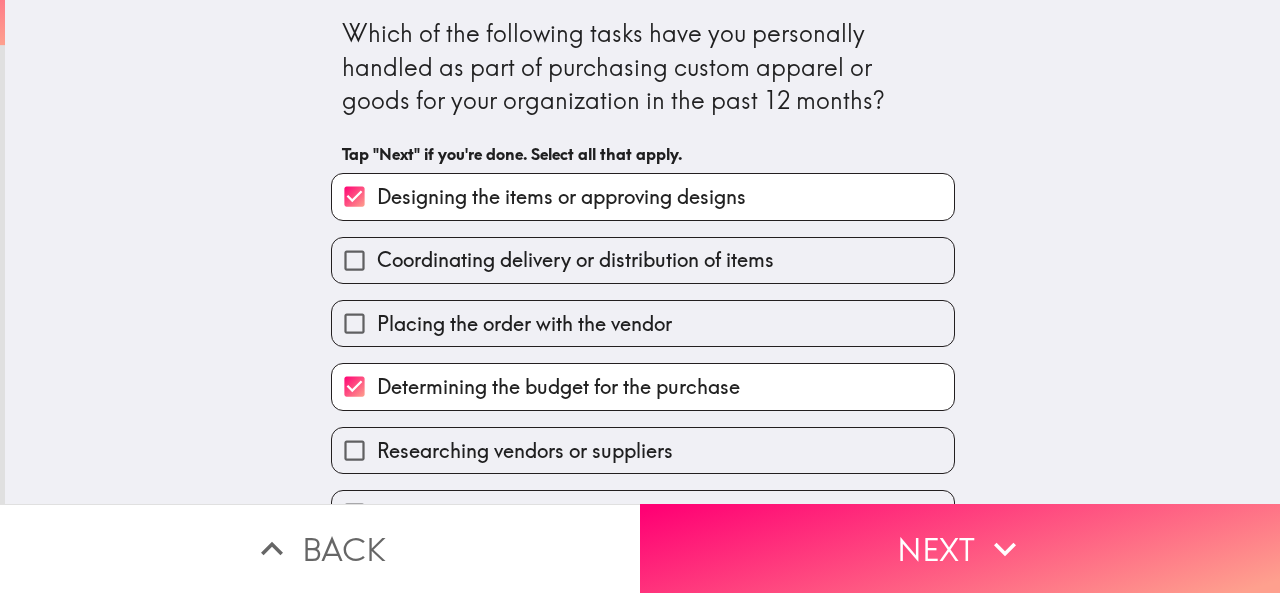 scroll, scrollTop: 191, scrollLeft: 0, axis: vertical 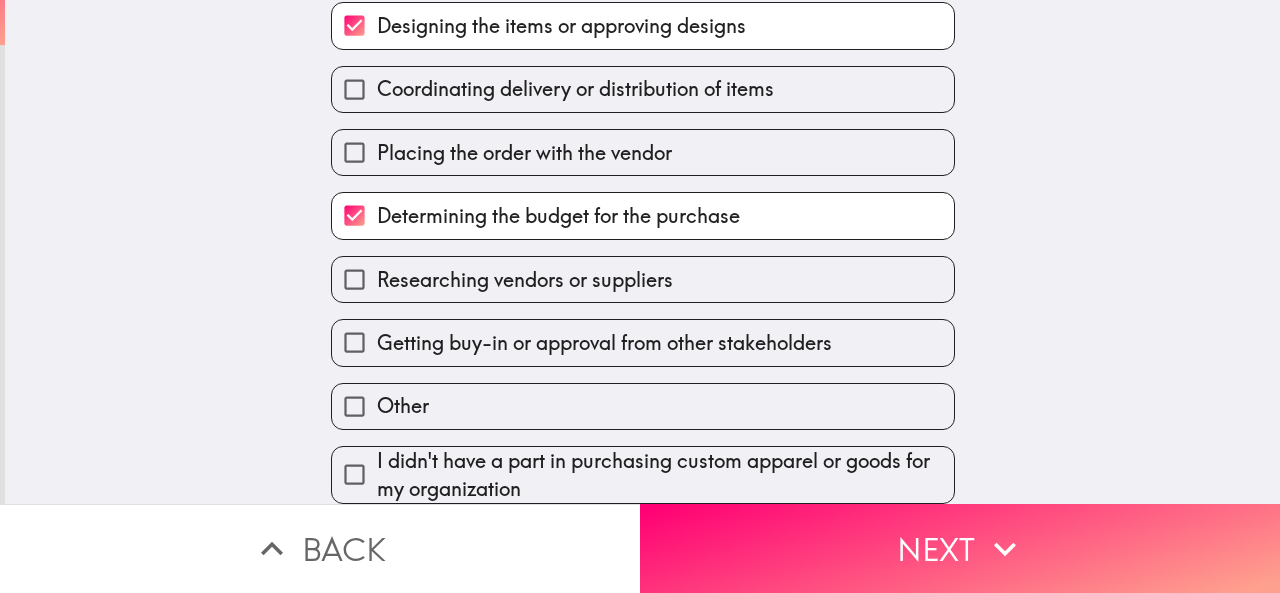 click on "Other" at bounding box center (635, 398) 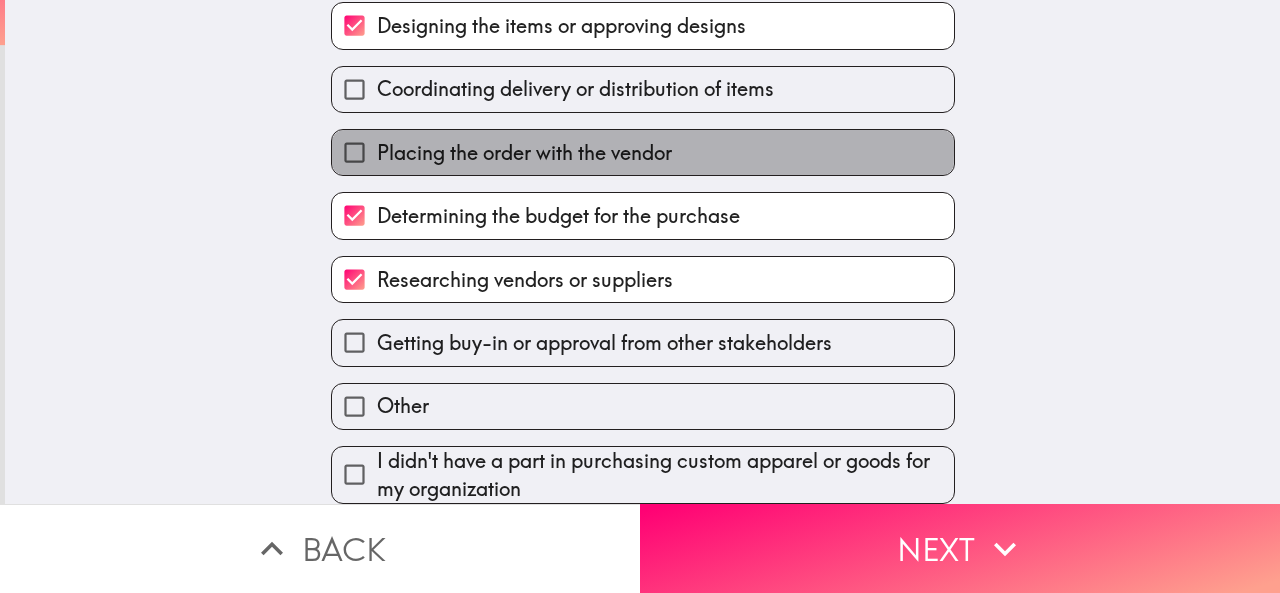click on "Placing the order with the vendor" at bounding box center [524, 153] 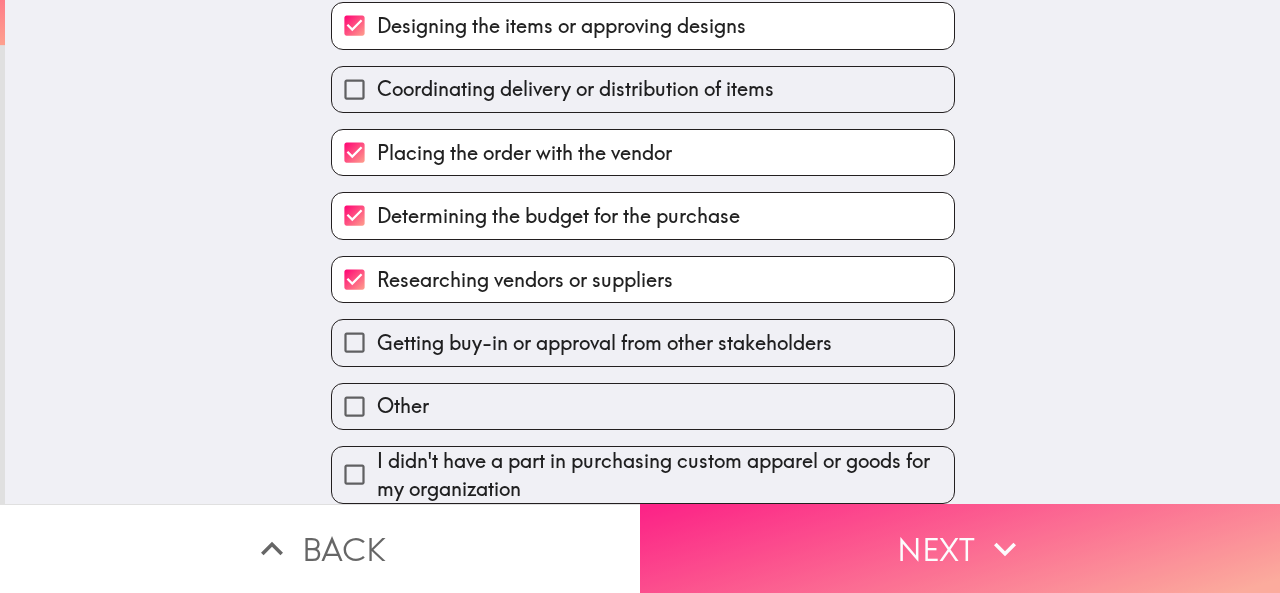 click on "Next" at bounding box center (960, 548) 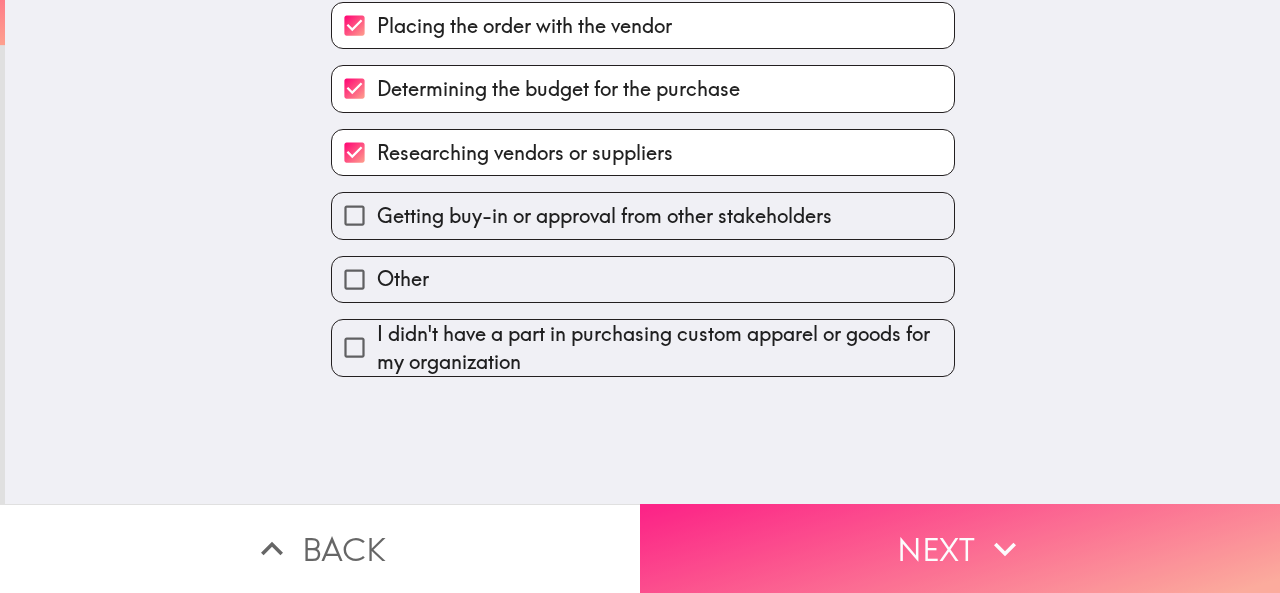 scroll, scrollTop: 0, scrollLeft: 0, axis: both 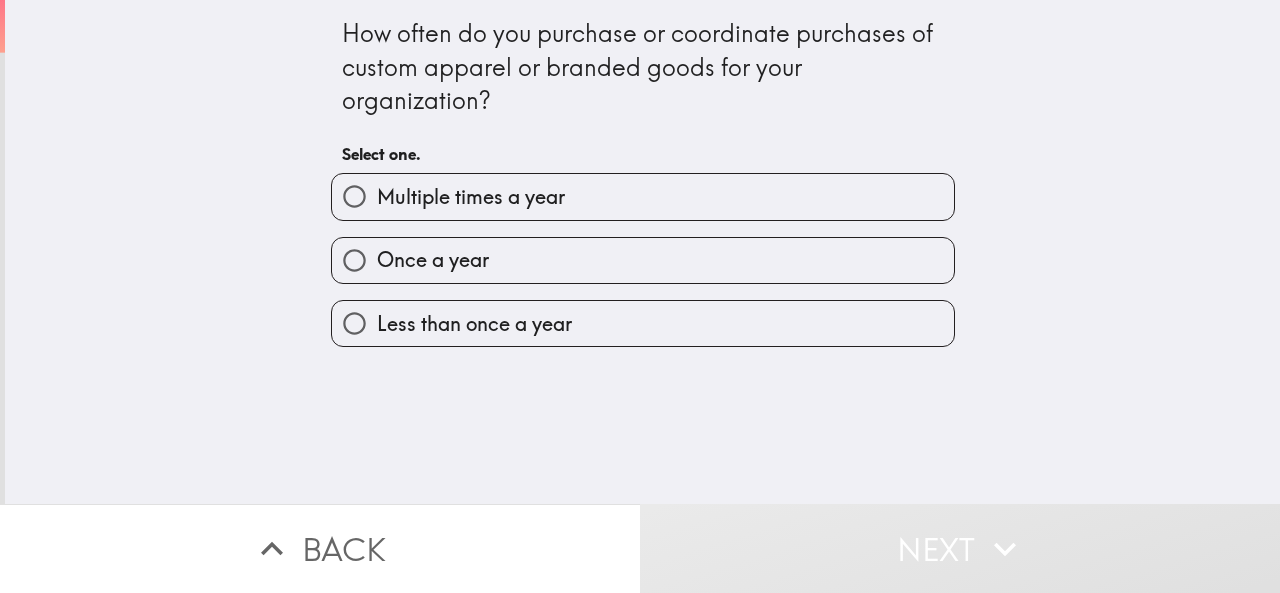 click on "Multiple times a year" at bounding box center (471, 197) 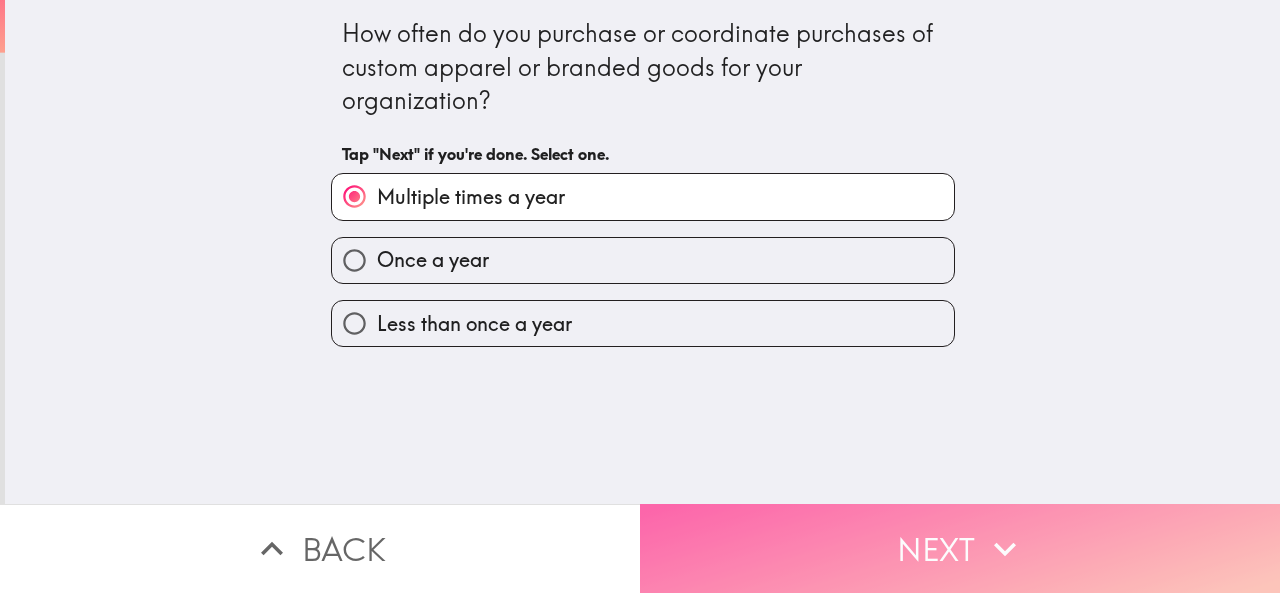click on "Next" at bounding box center [960, 548] 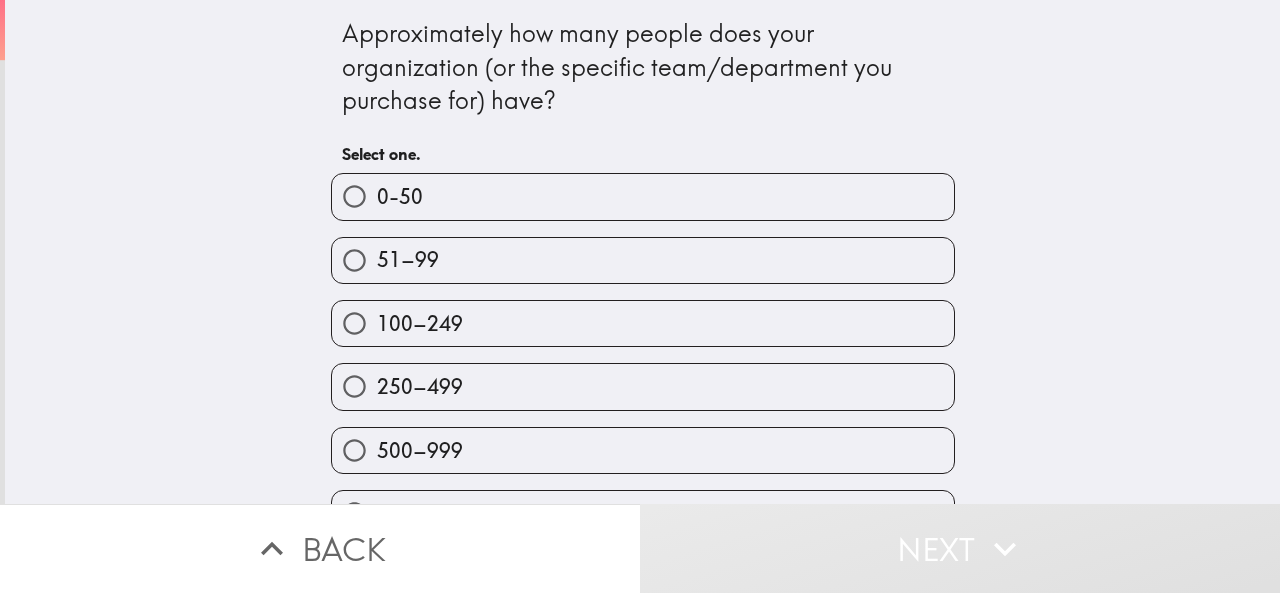 scroll, scrollTop: 52, scrollLeft: 0, axis: vertical 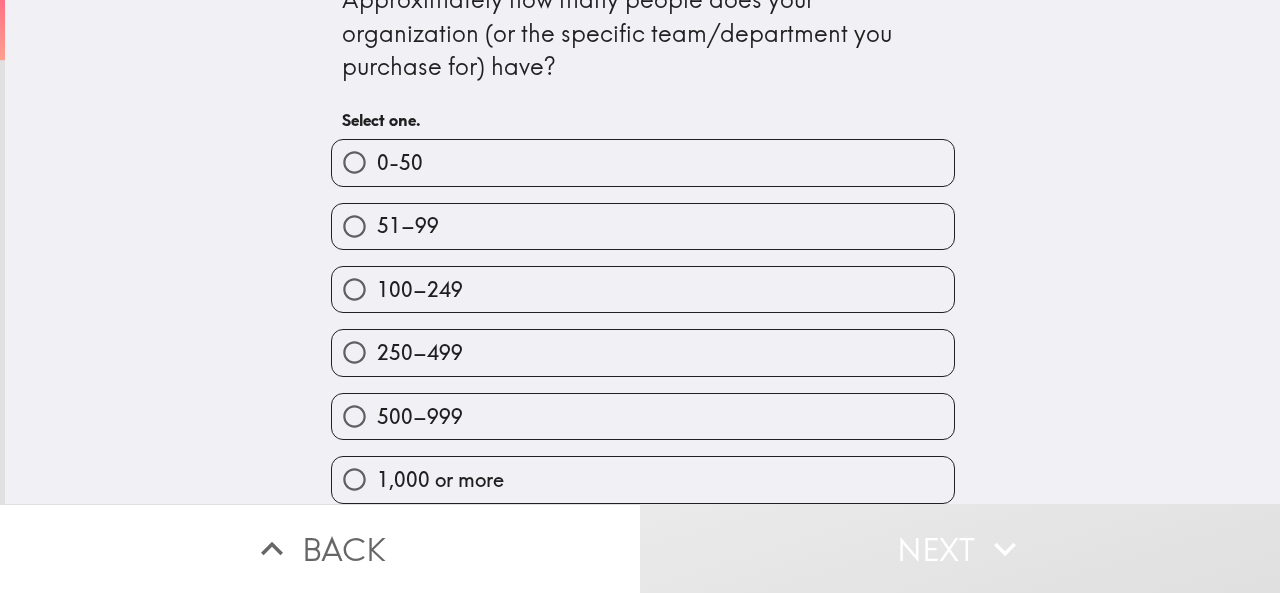 click on "1,000 or more" at bounding box center [440, 480] 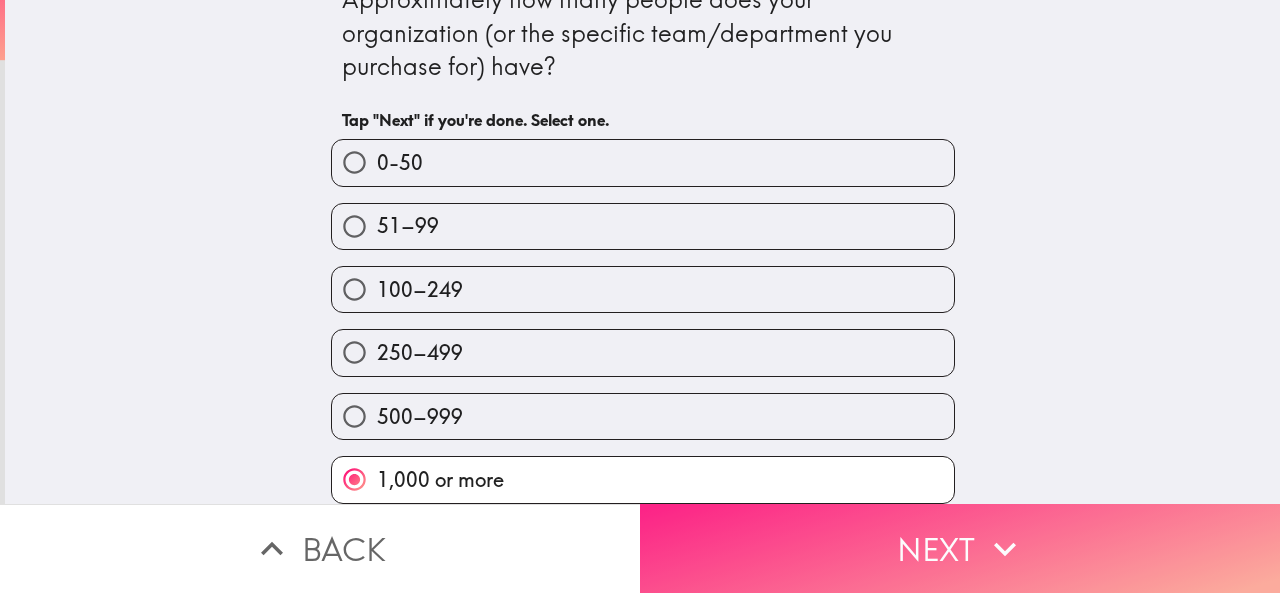 click on "Next" at bounding box center [960, 548] 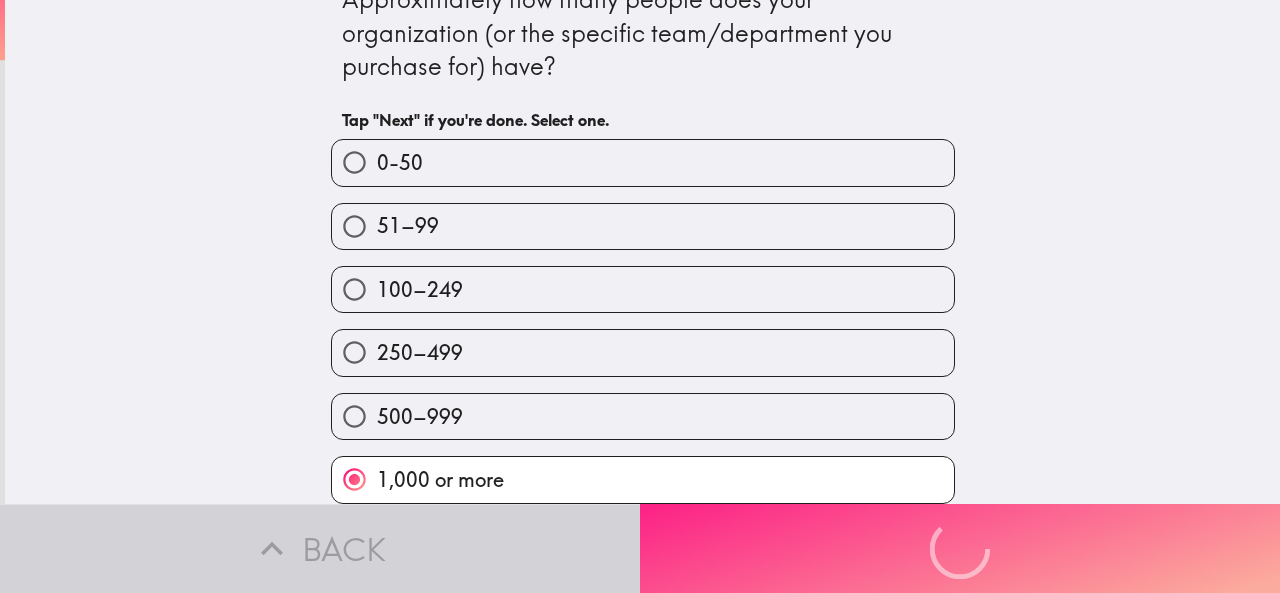 scroll, scrollTop: 0, scrollLeft: 0, axis: both 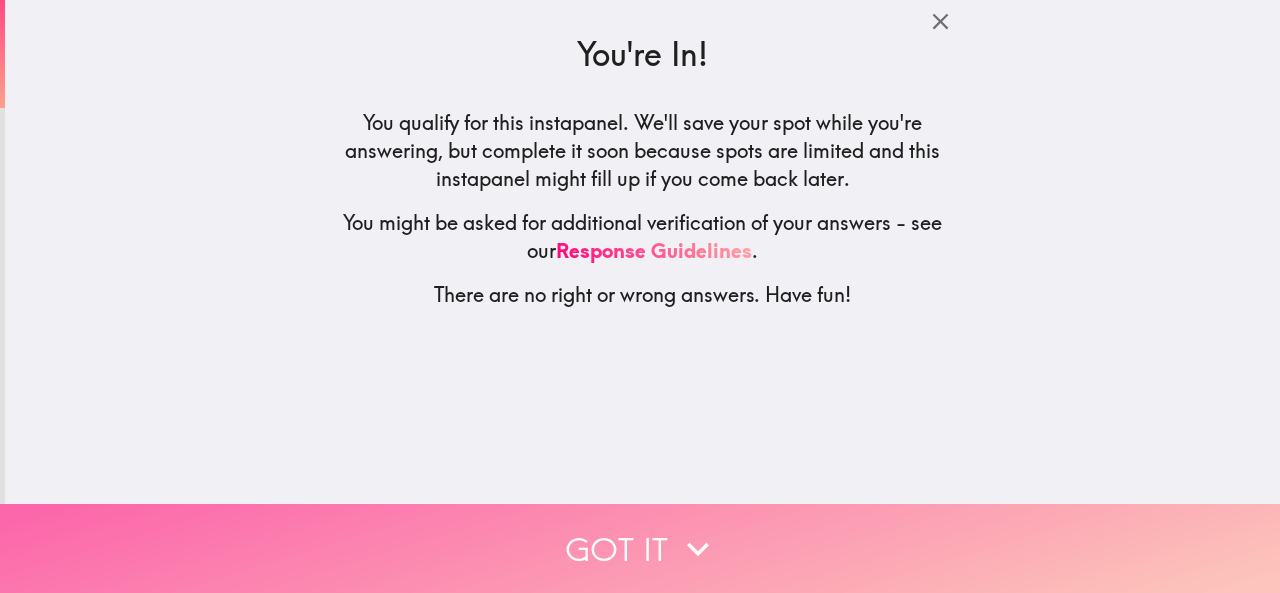 click on "Got it" at bounding box center (640, 548) 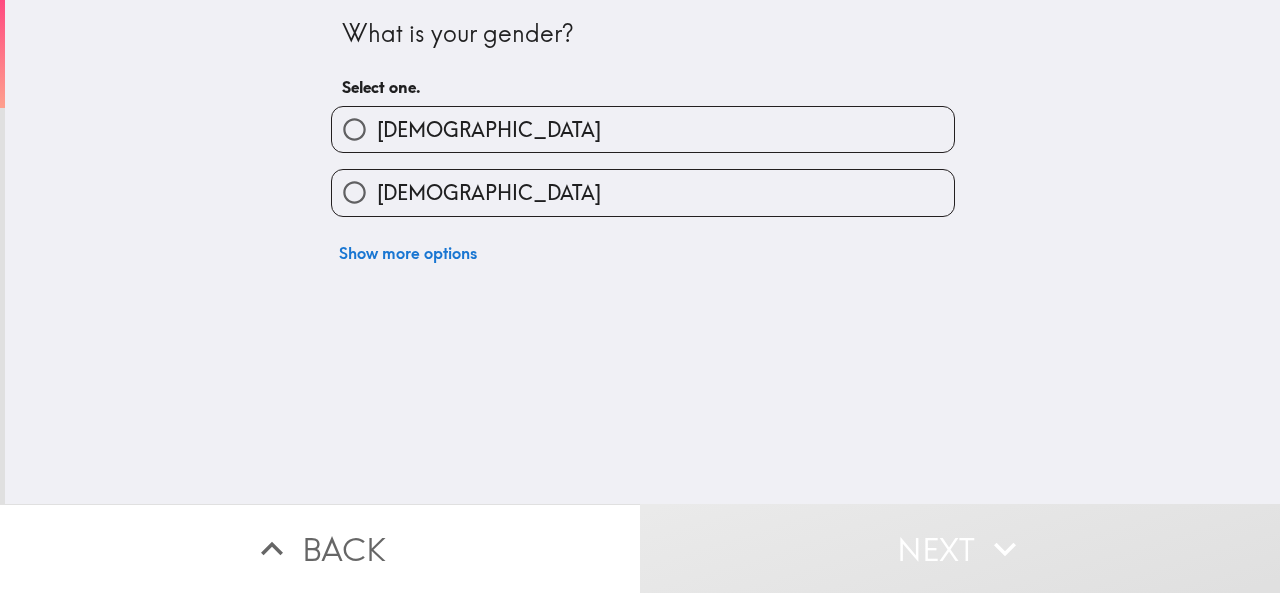 click on "[DEMOGRAPHIC_DATA]" at bounding box center [643, 129] 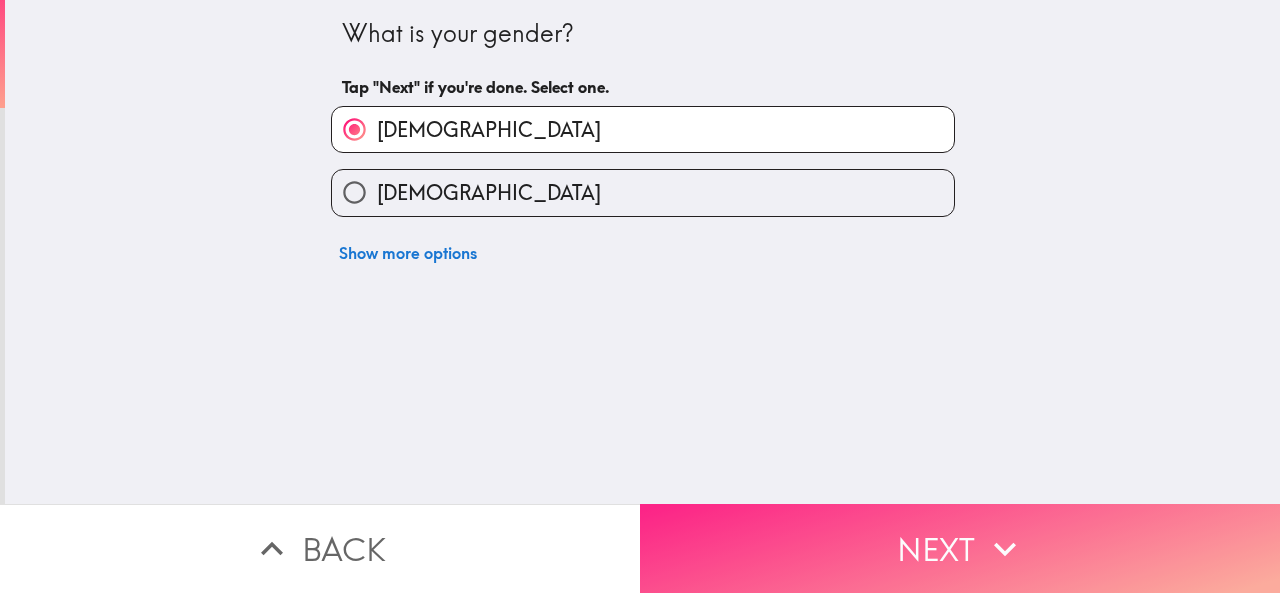 click on "Next" at bounding box center [960, 548] 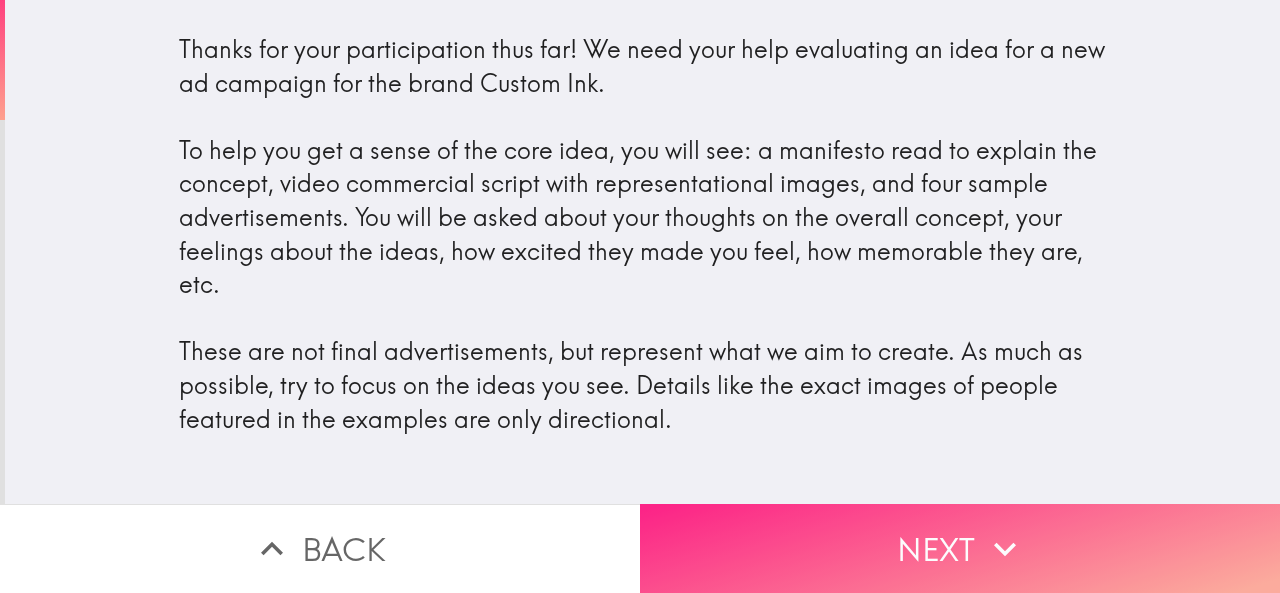 click on "Next" at bounding box center [960, 548] 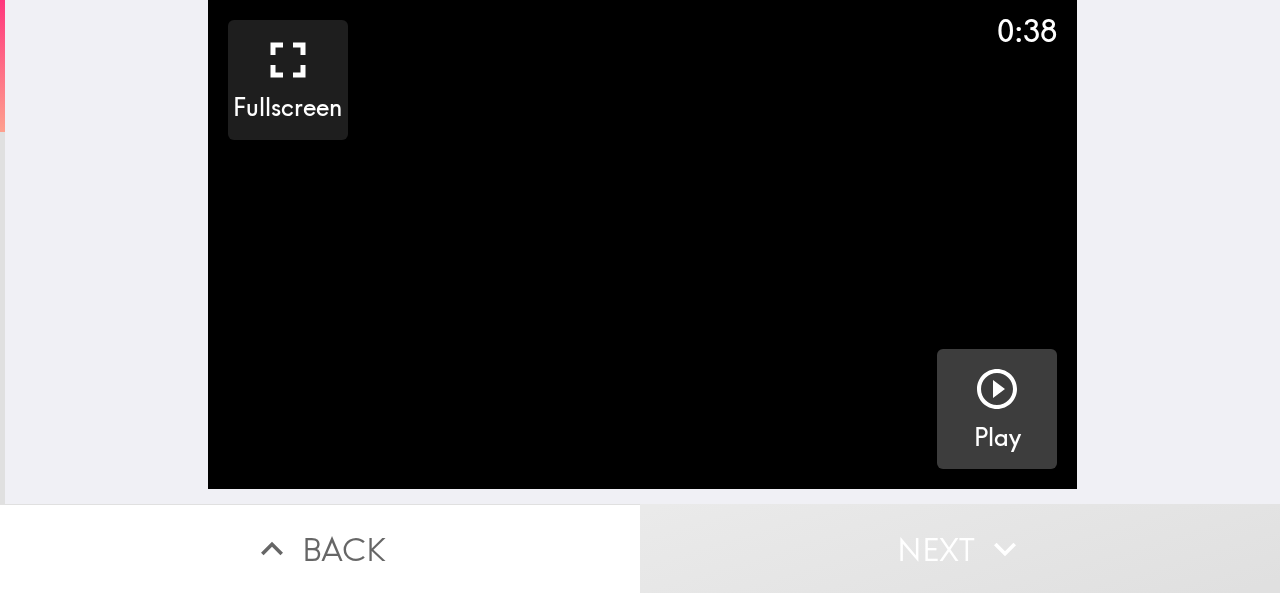 click 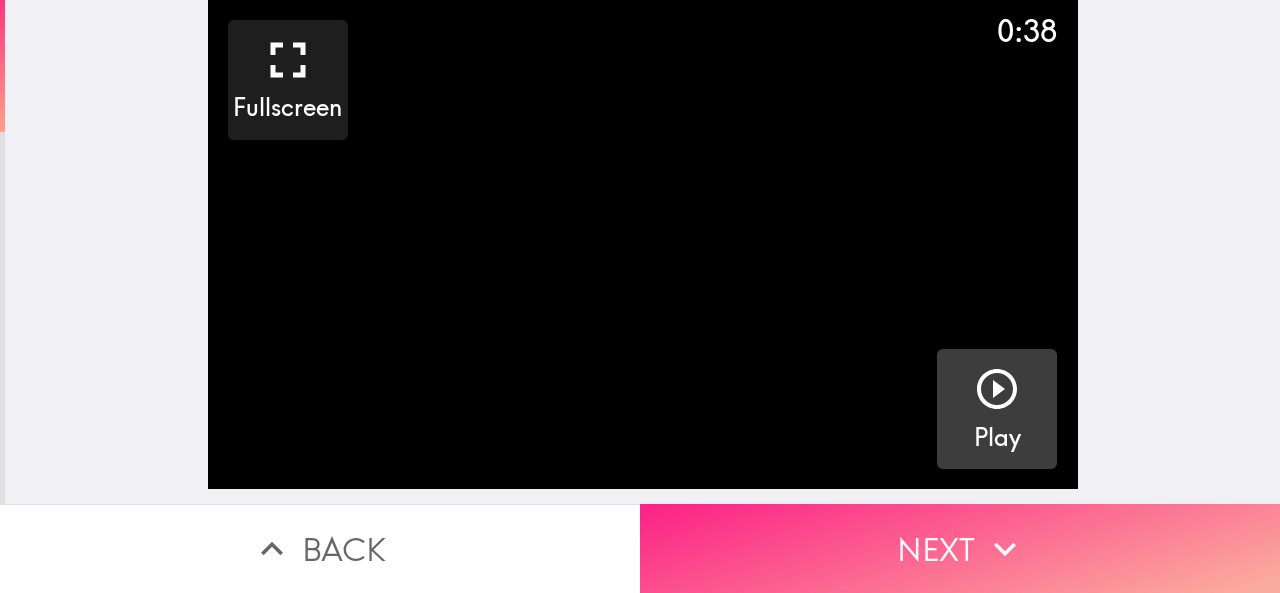 click on "Next" at bounding box center (960, 548) 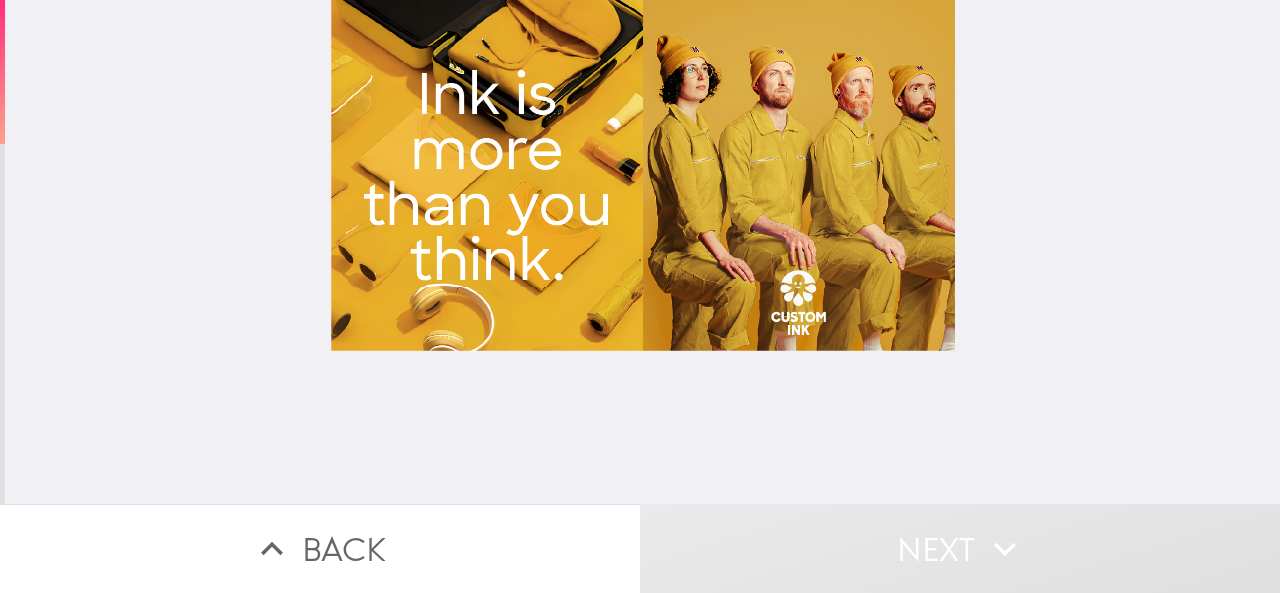 click at bounding box center (643, 252) 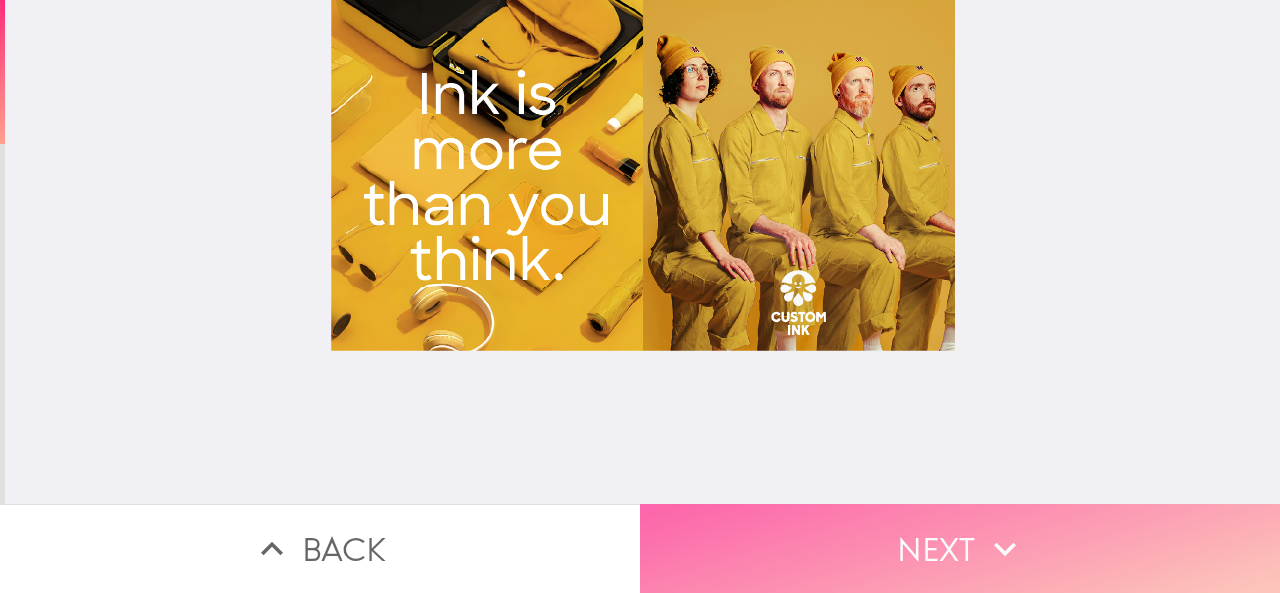 click on "Next" at bounding box center [960, 548] 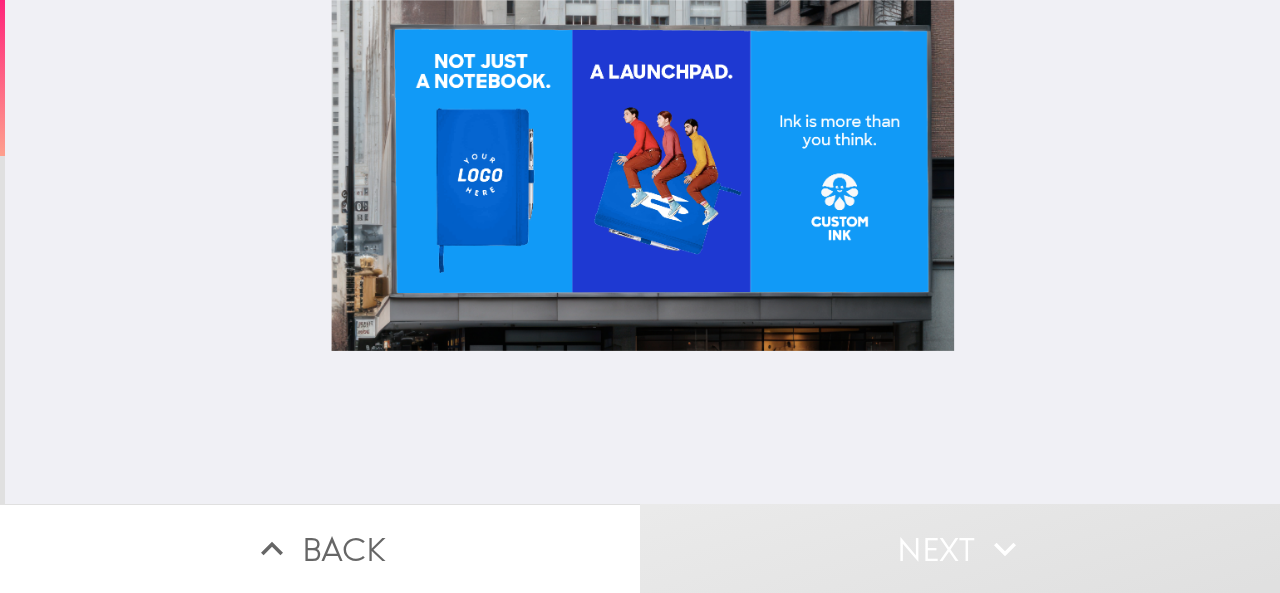 click at bounding box center [643, 252] 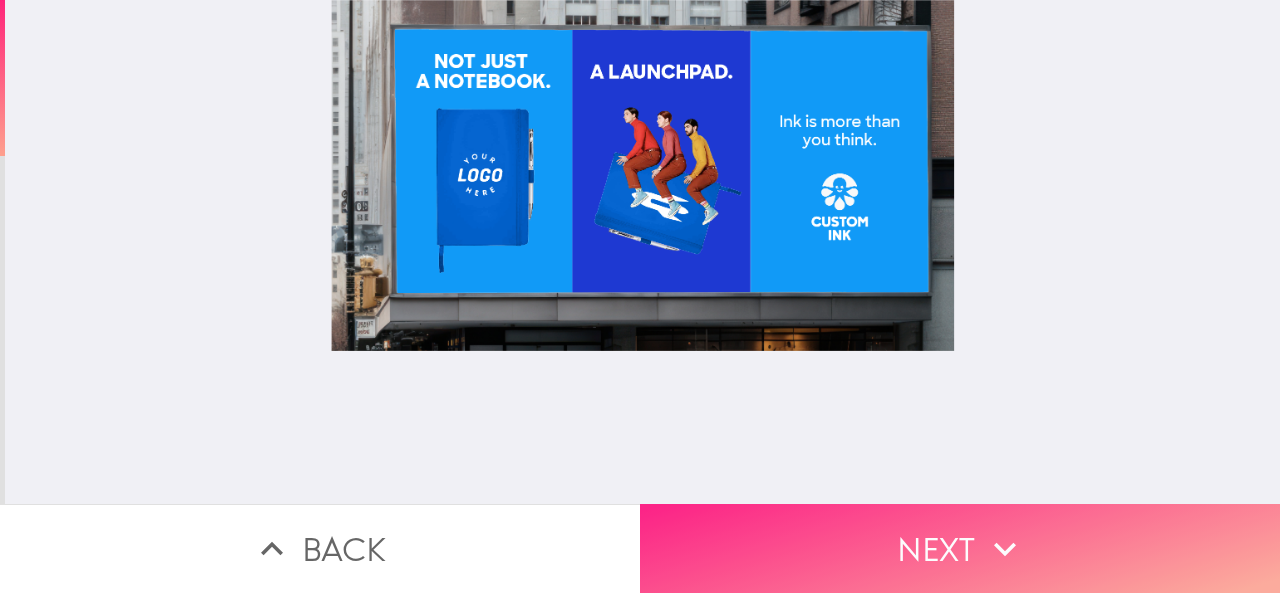 click on "Next" at bounding box center [960, 548] 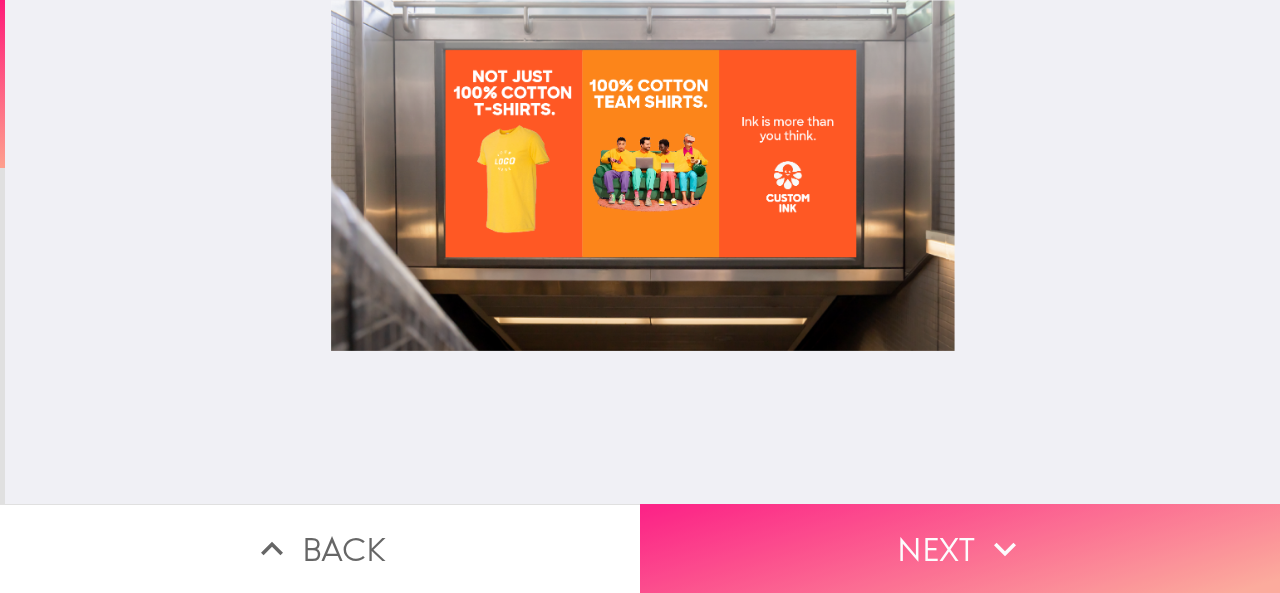click on "Next" at bounding box center [960, 548] 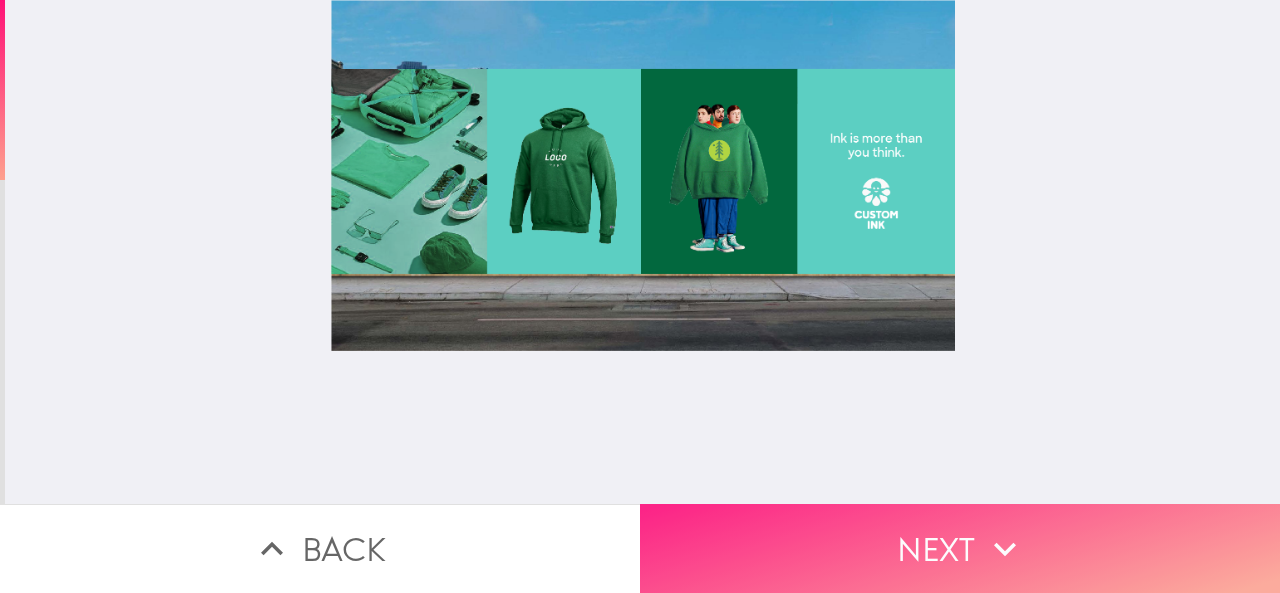 click on "Next" at bounding box center (960, 548) 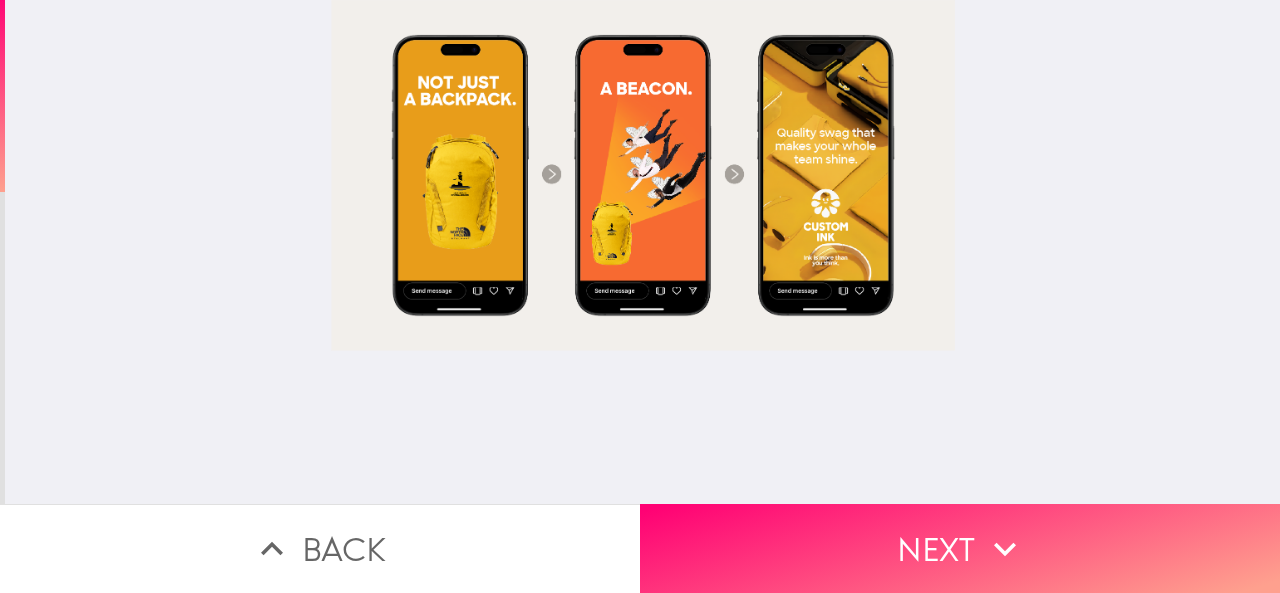 click at bounding box center [643, 252] 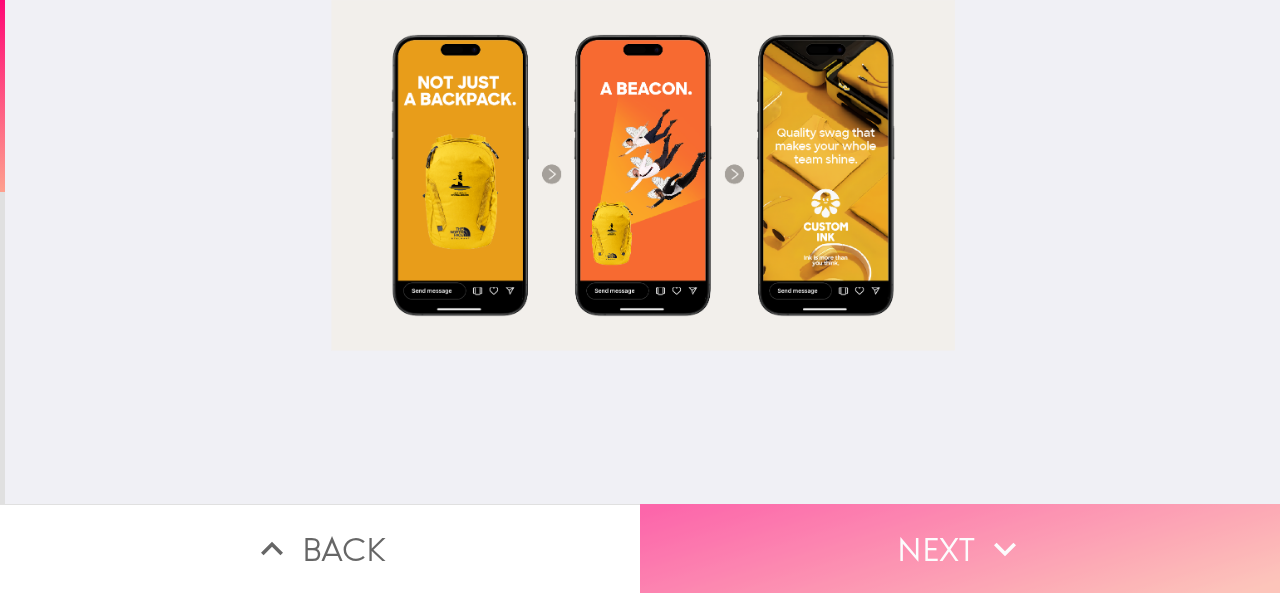 click on "Next" at bounding box center (960, 548) 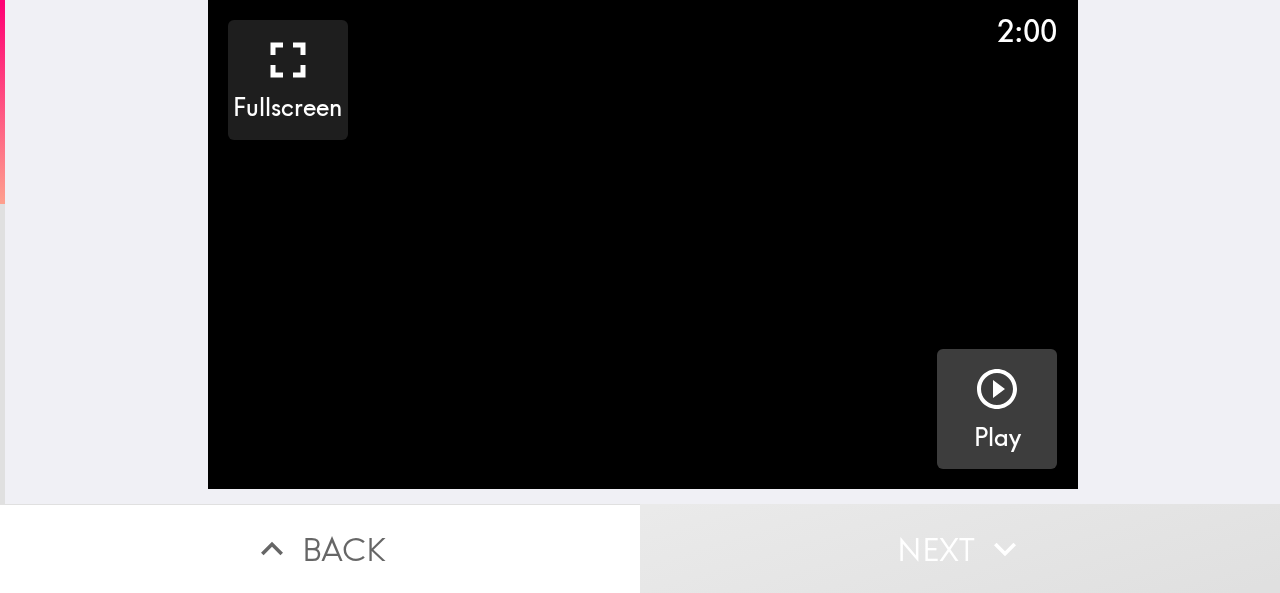 click 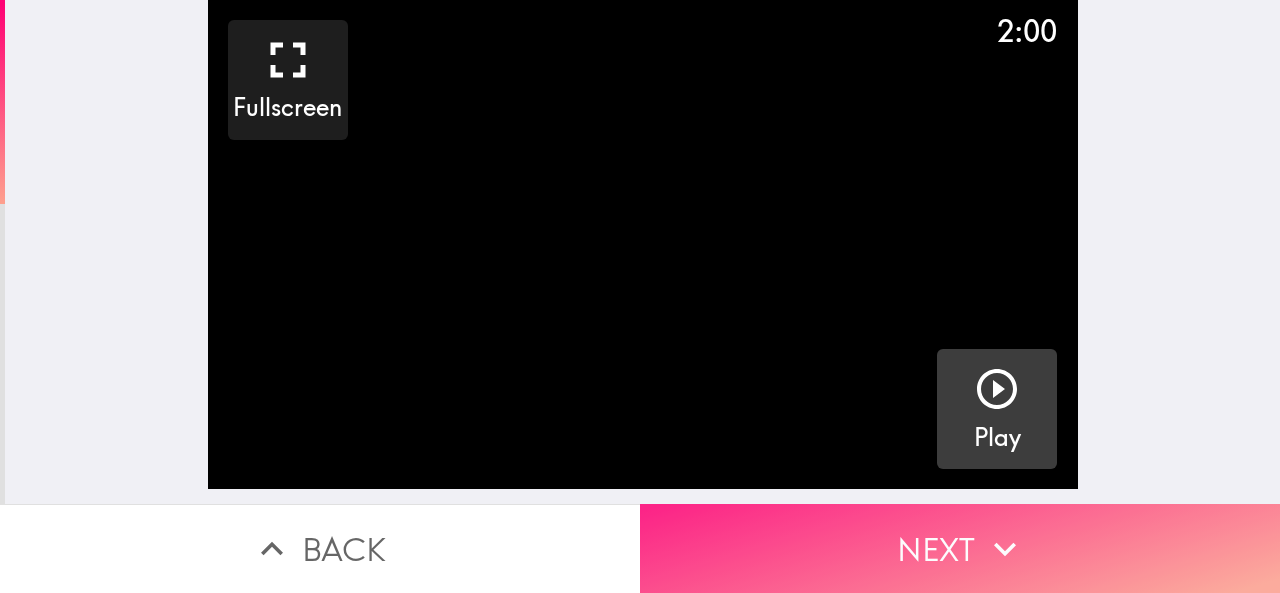 click on "Next" at bounding box center (960, 548) 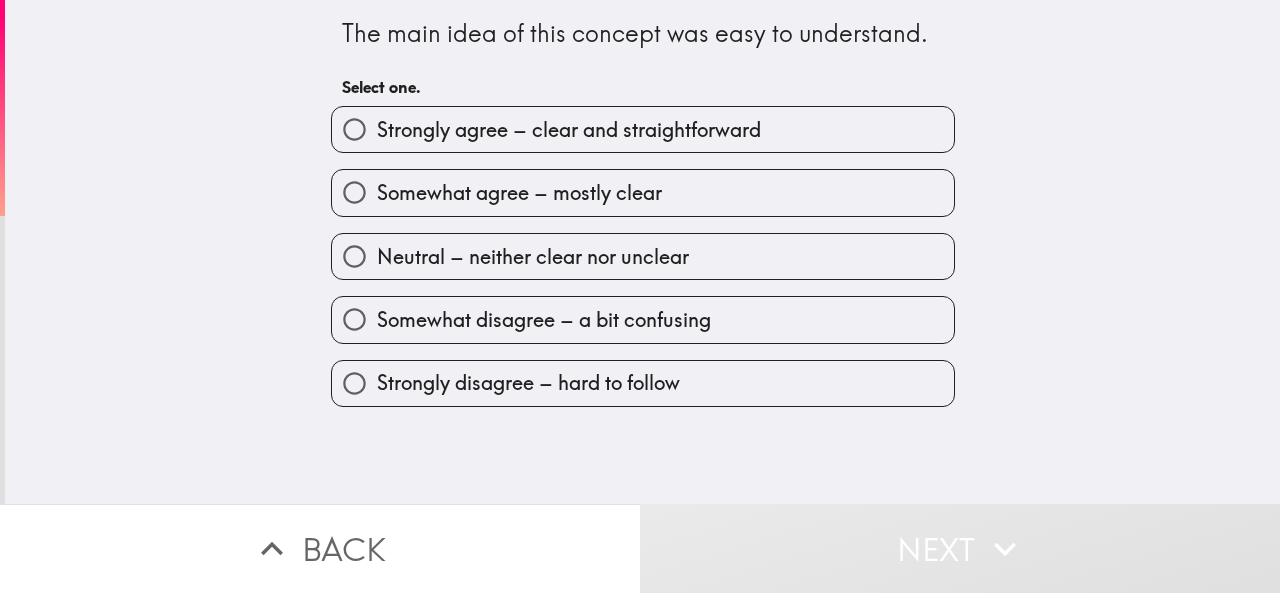click on "Strongly agree – clear and straightforward" at bounding box center (569, 130) 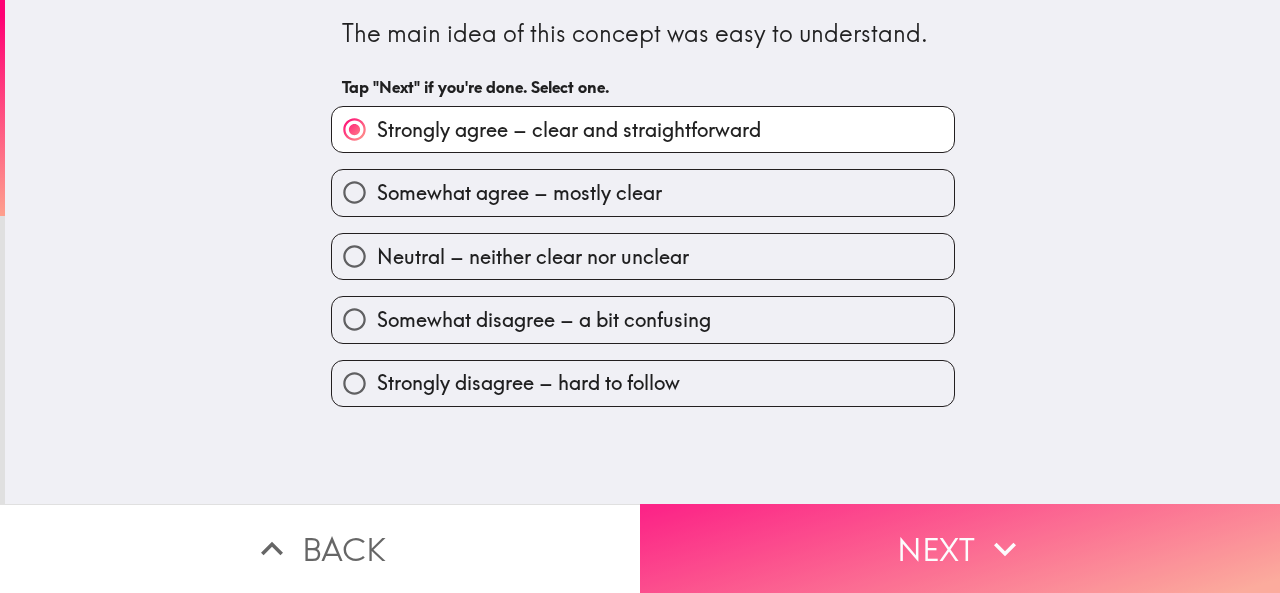 click on "Next" at bounding box center [960, 548] 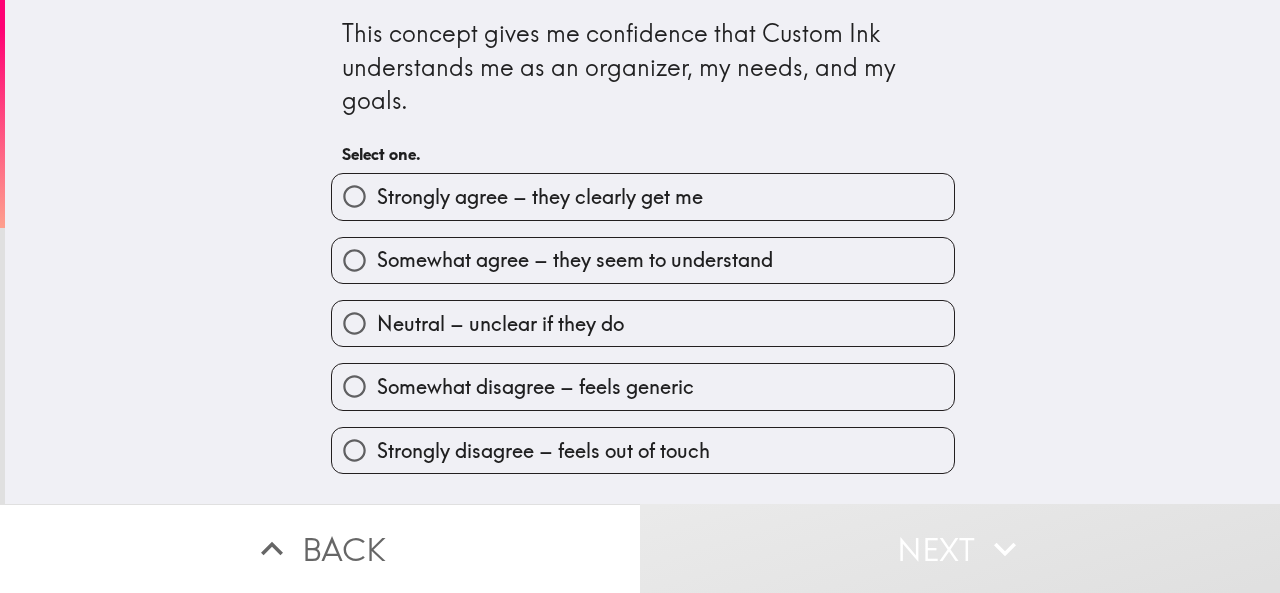 click on "Strongly agree – they clearly get me" at bounding box center (540, 197) 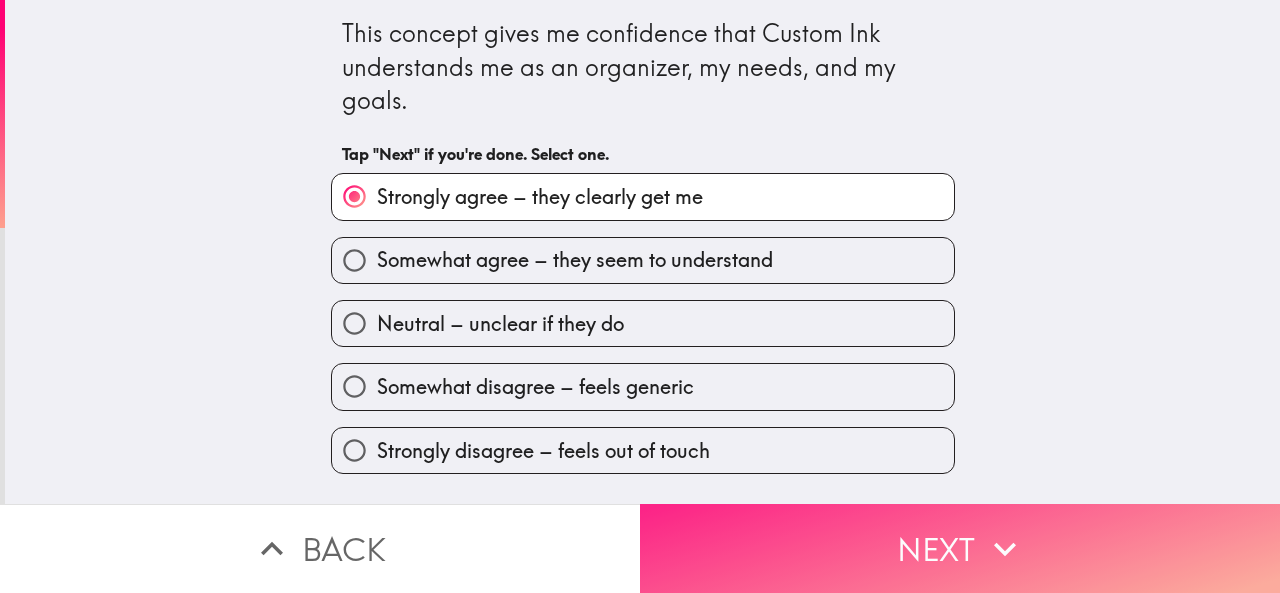 click on "Next" at bounding box center [960, 548] 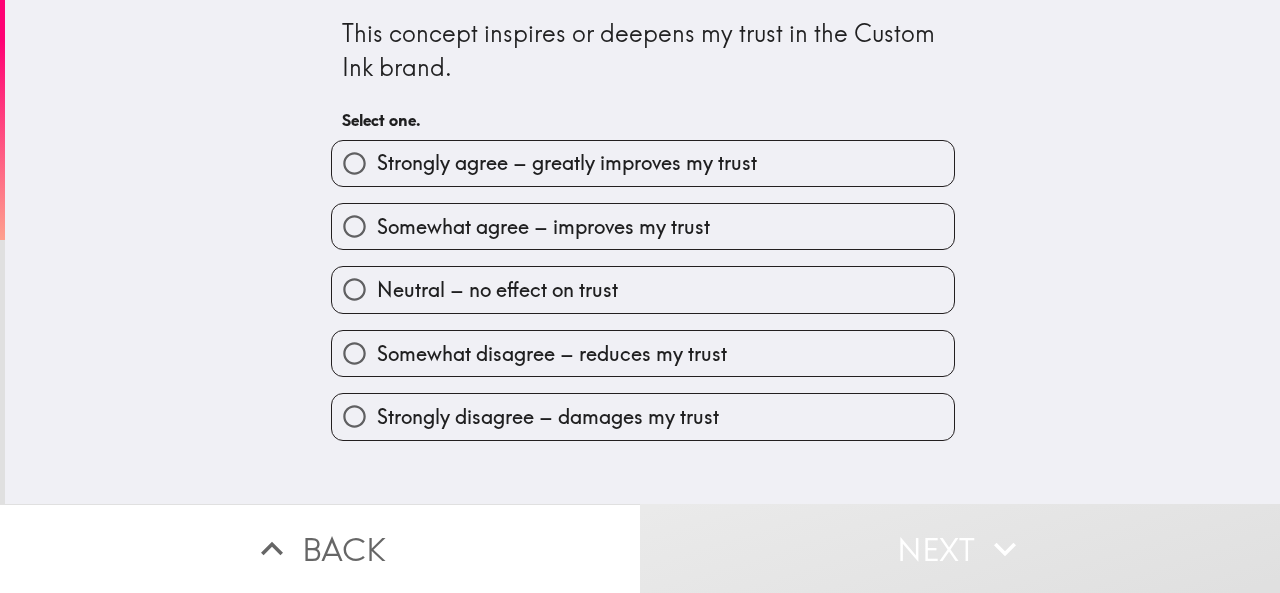 click on "Strongly agree – greatly improves my trust" at bounding box center [567, 163] 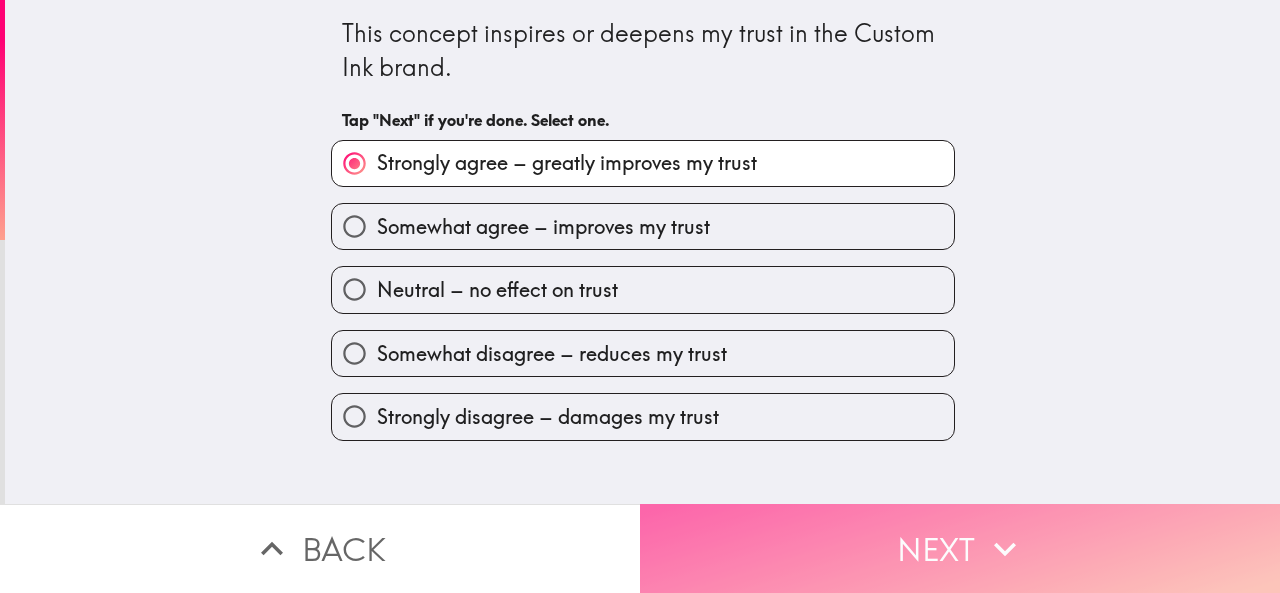 click on "Next" at bounding box center [960, 548] 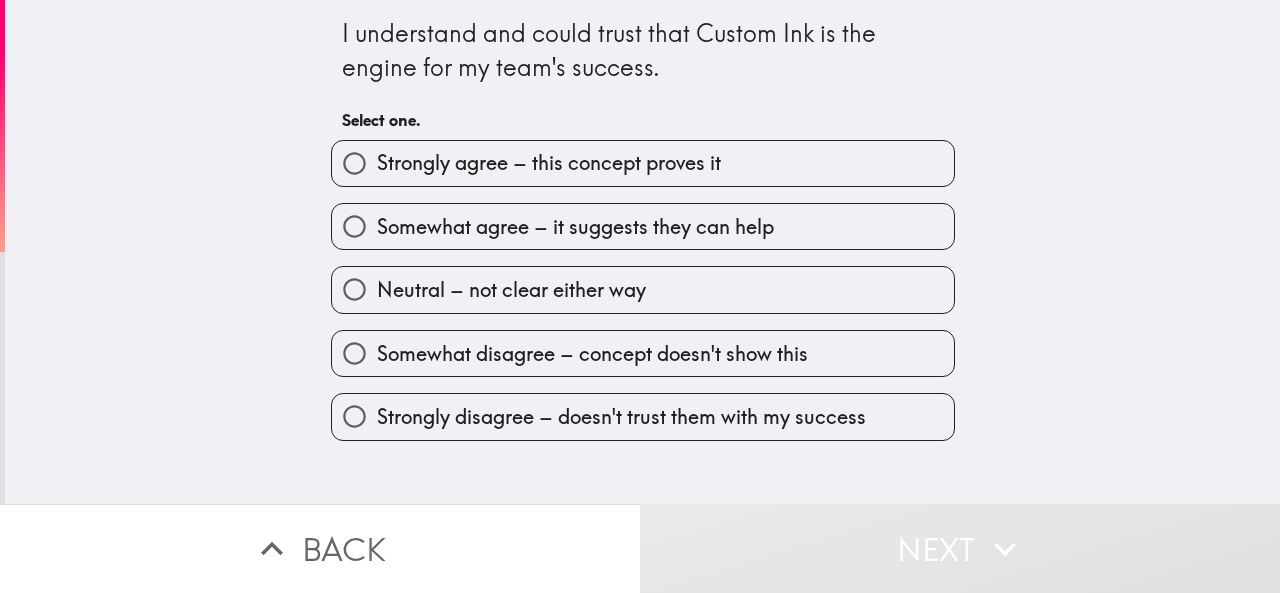 click on "Somewhat agree – it suggests they can help" at bounding box center [575, 227] 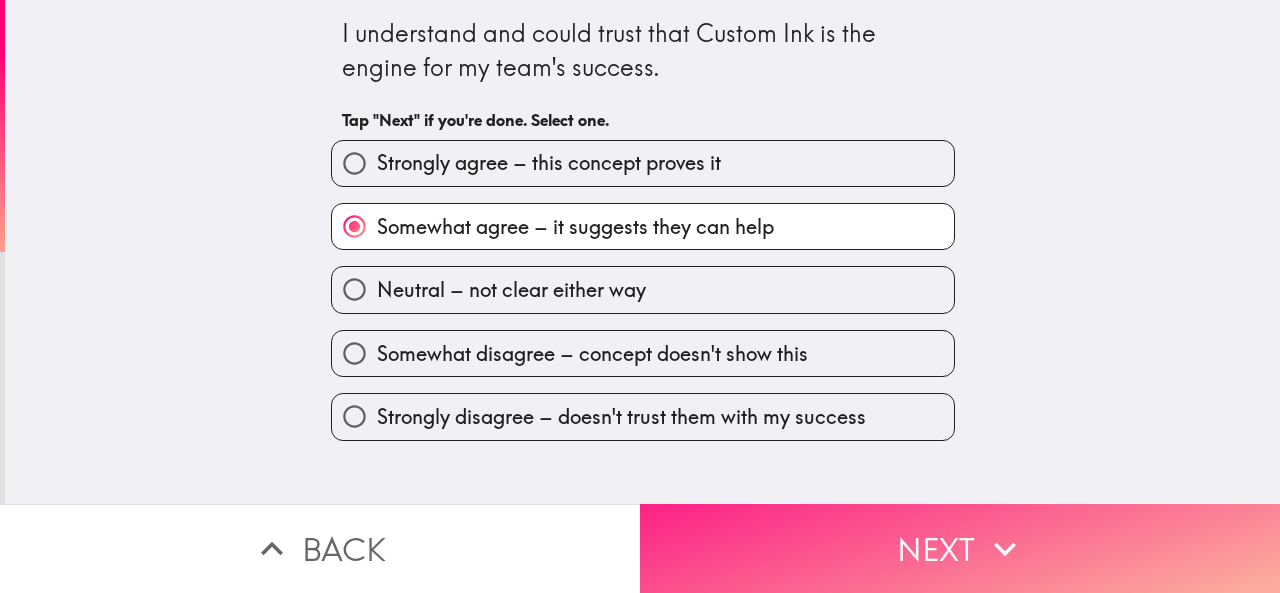 click on "Next" at bounding box center (960, 548) 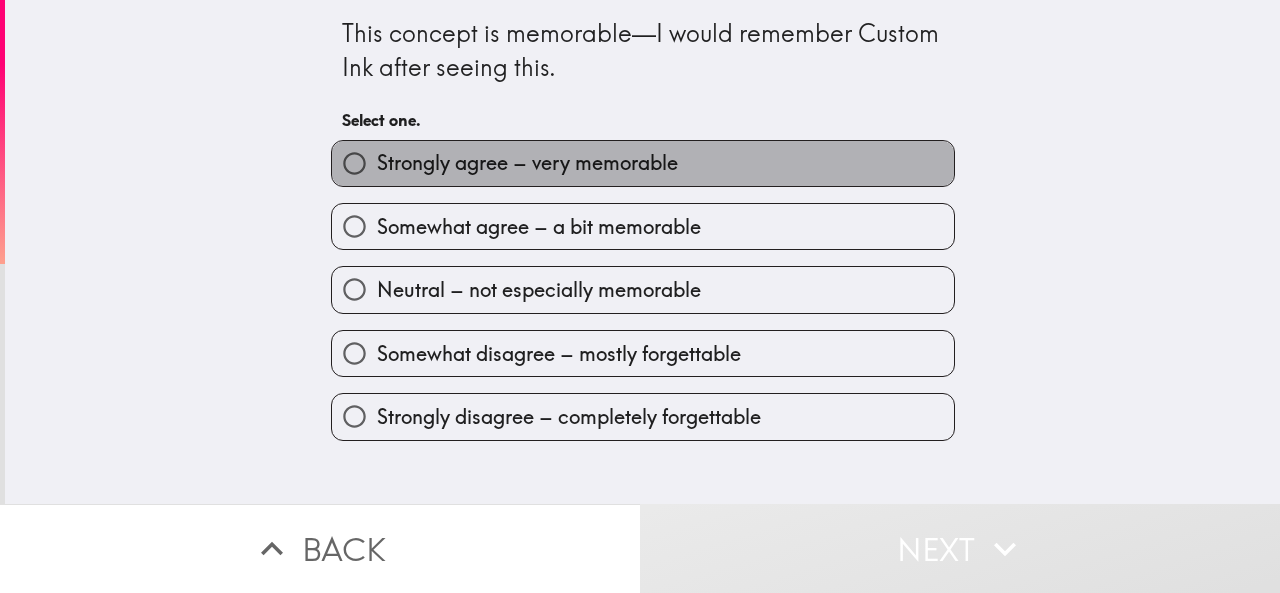 click on "Strongly agree – very memorable" at bounding box center (527, 163) 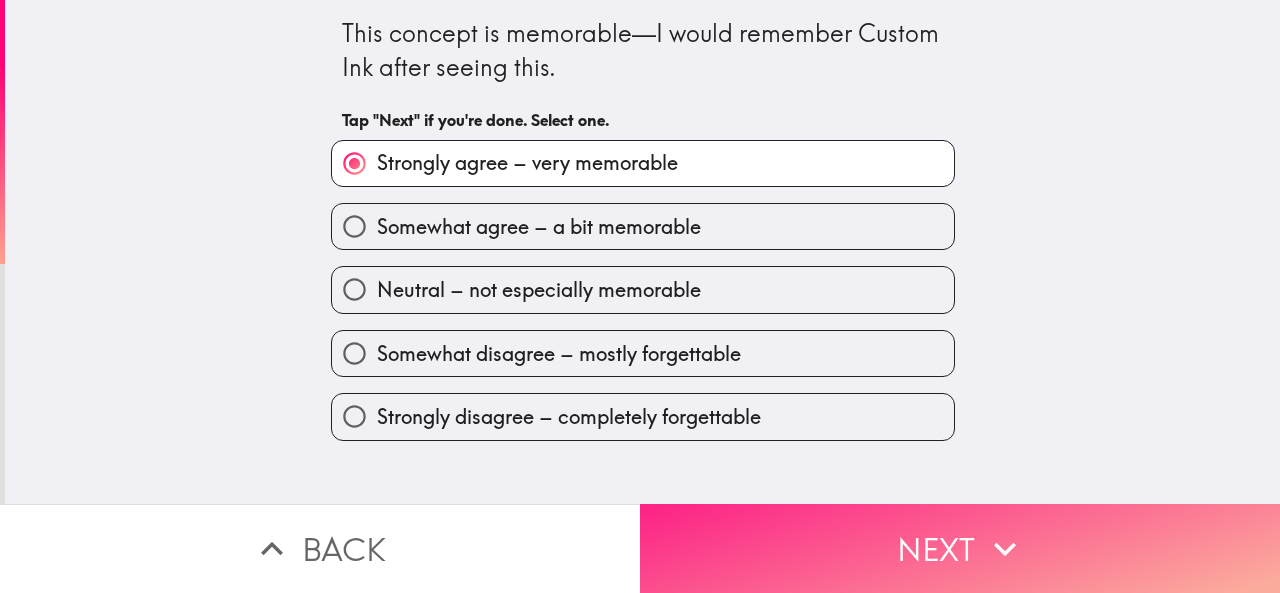 click on "Next" at bounding box center (960, 548) 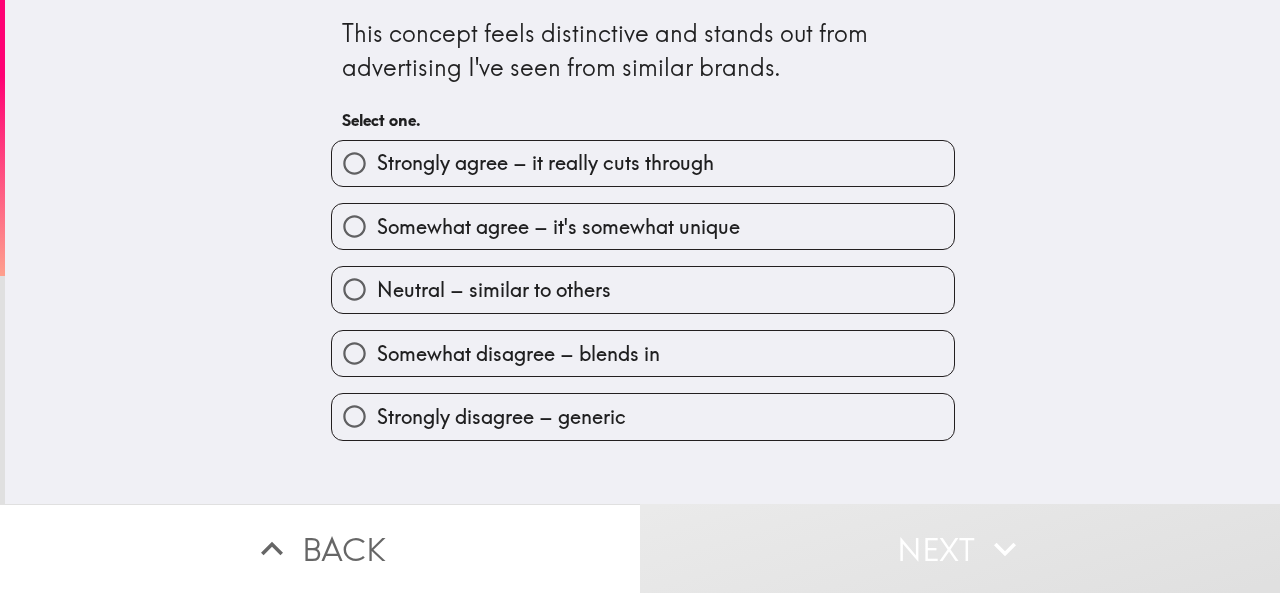click on "Somewhat agree – it's somewhat unique" at bounding box center (635, 218) 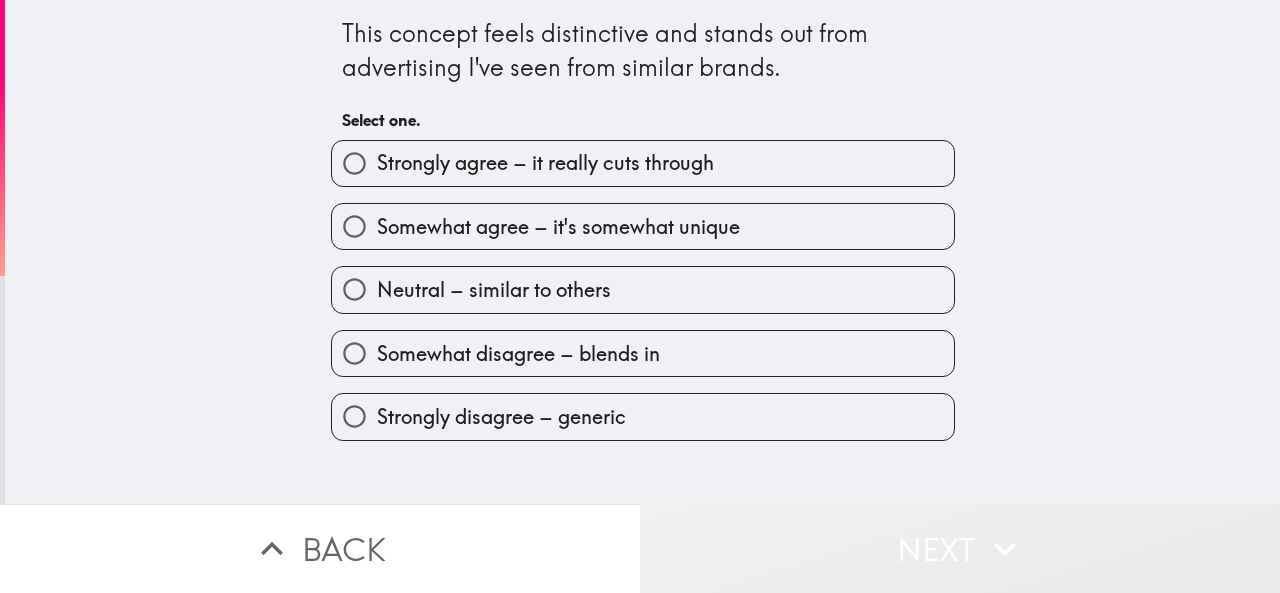 click on "Next" at bounding box center (960, 548) 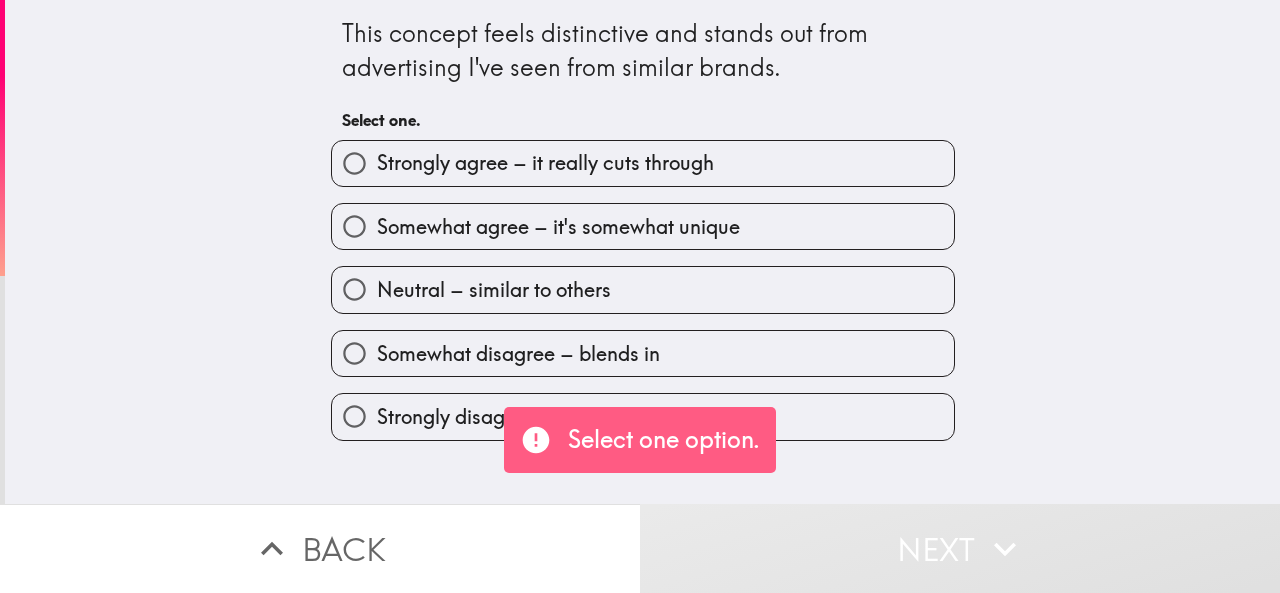 click on "Strongly agree – it really cuts through" at bounding box center [643, 163] 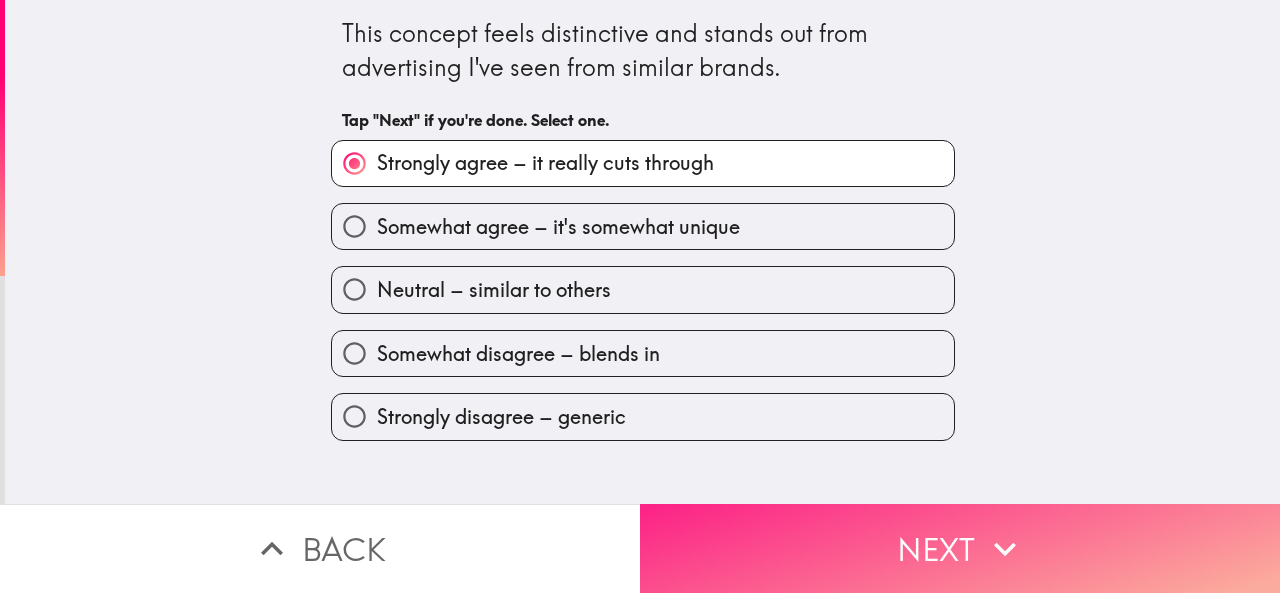 click on "Next" at bounding box center (960, 548) 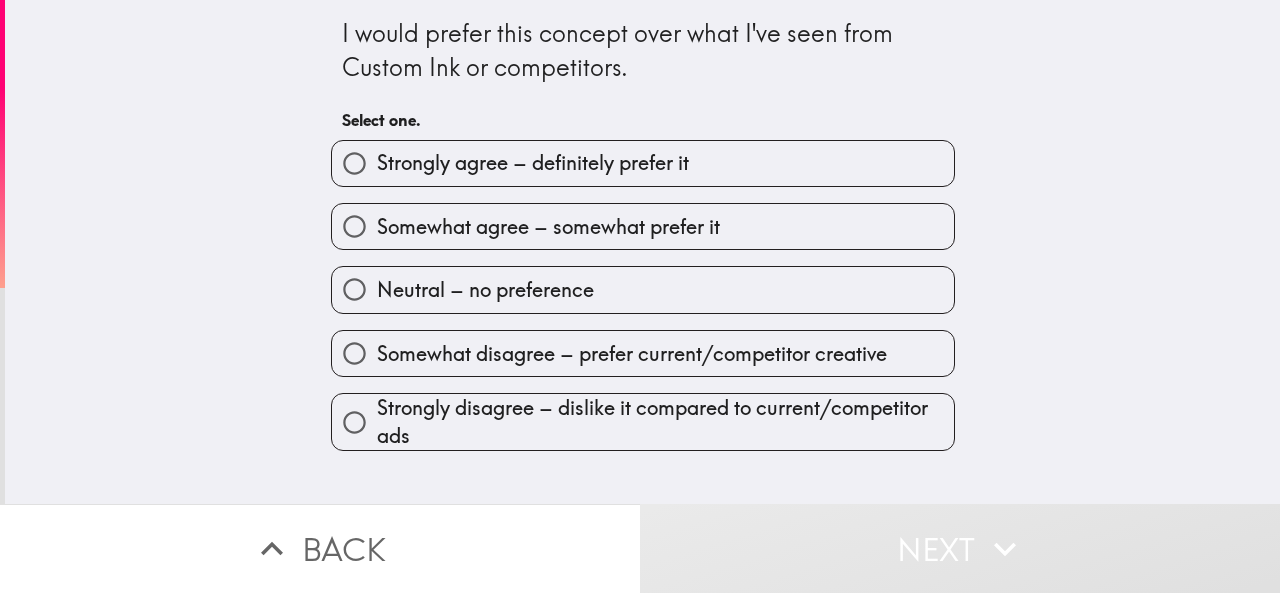 click on "Somewhat agree – somewhat prefer it" at bounding box center [548, 227] 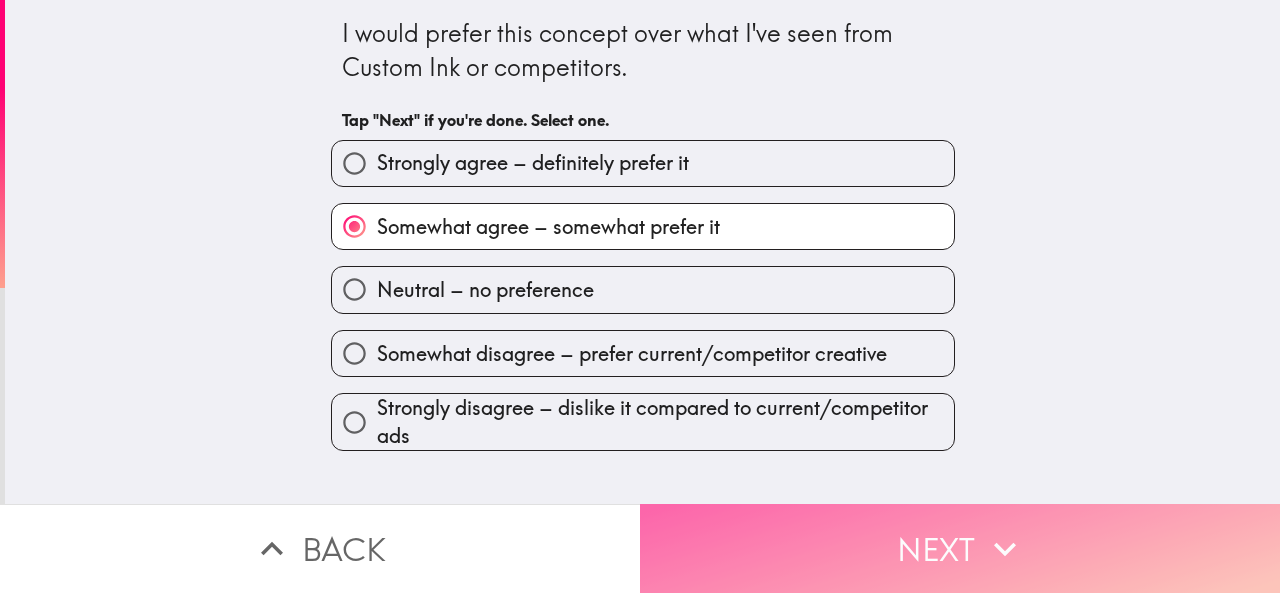 click on "Next" at bounding box center [960, 548] 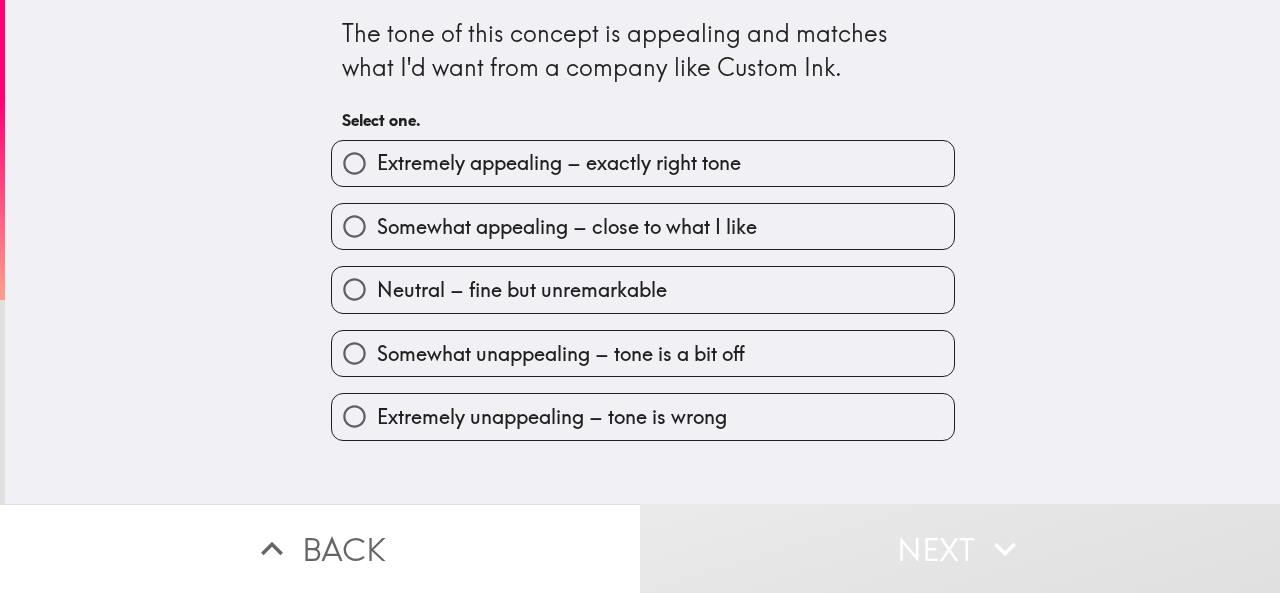 click on "Extremely appealing – exactly right tone" at bounding box center [643, 163] 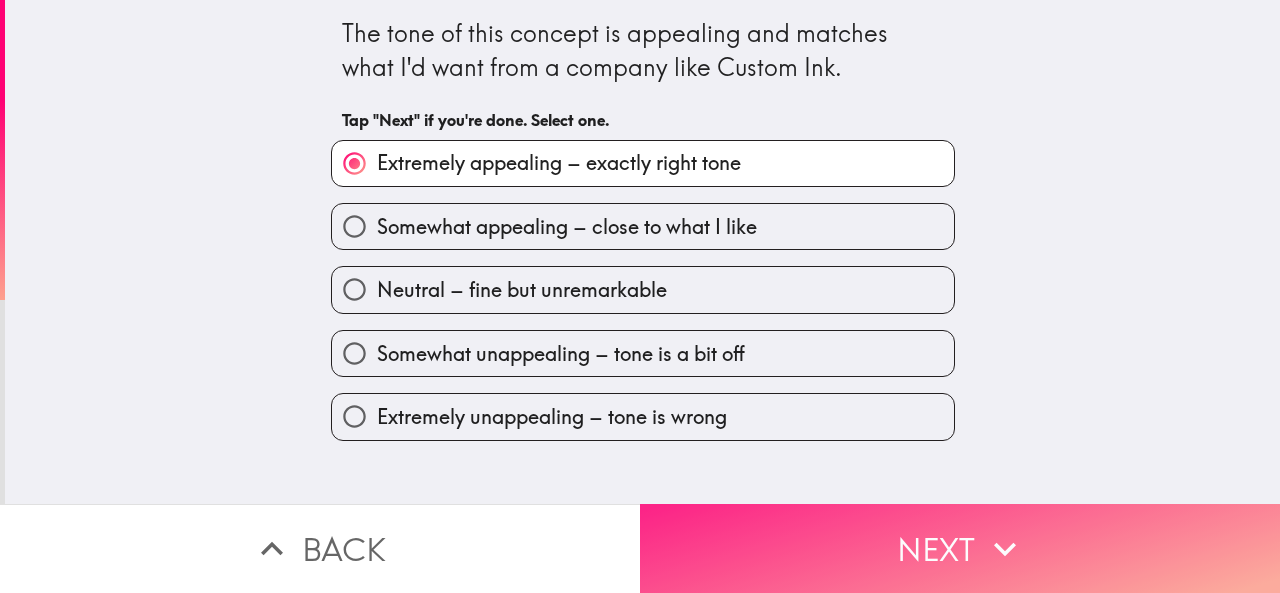click on "Next" at bounding box center (960, 548) 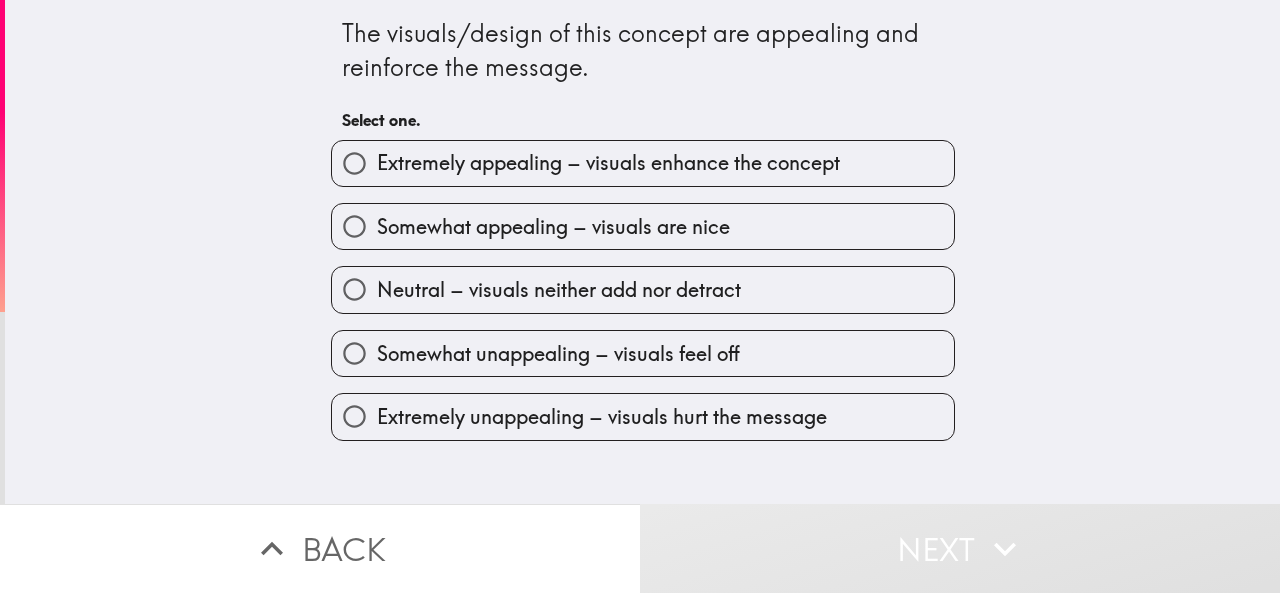 click on "Extremely appealing – visuals enhance the concept" at bounding box center (608, 163) 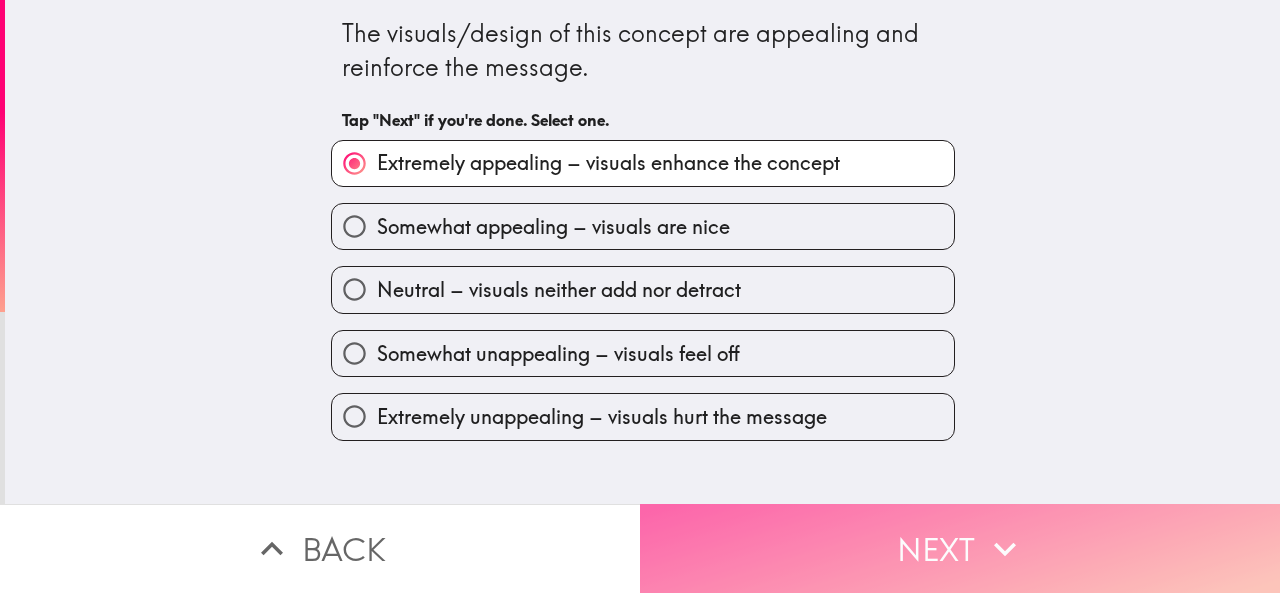click on "Next" at bounding box center (960, 548) 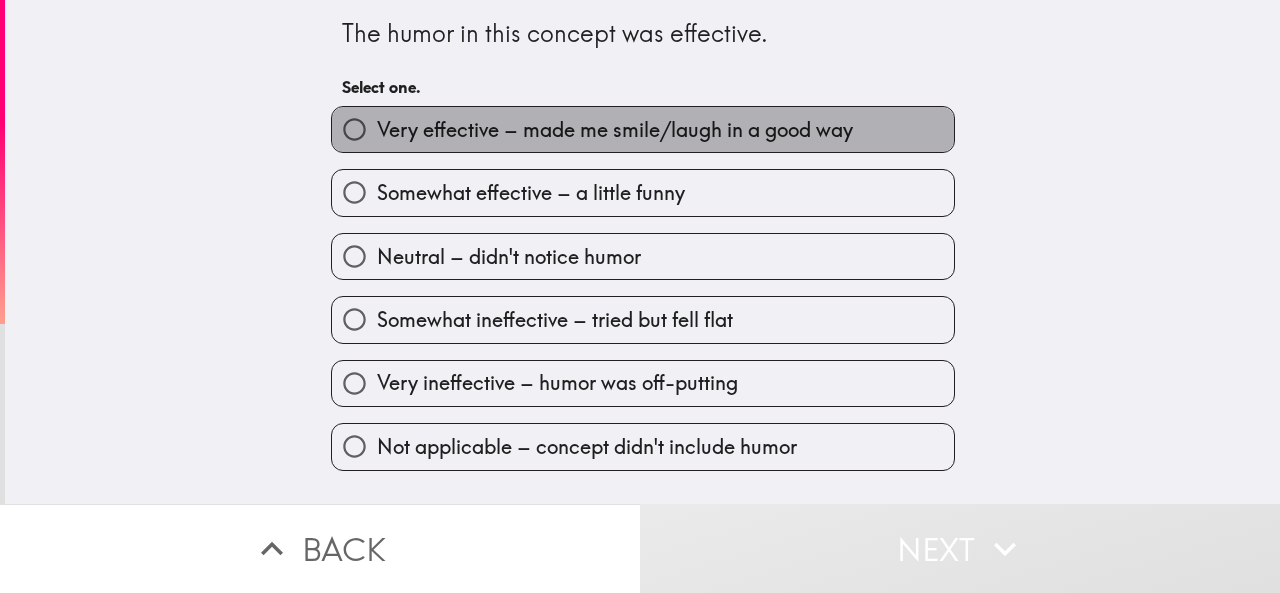 click on "Very effective – made me smile/laugh in a good way" at bounding box center [615, 130] 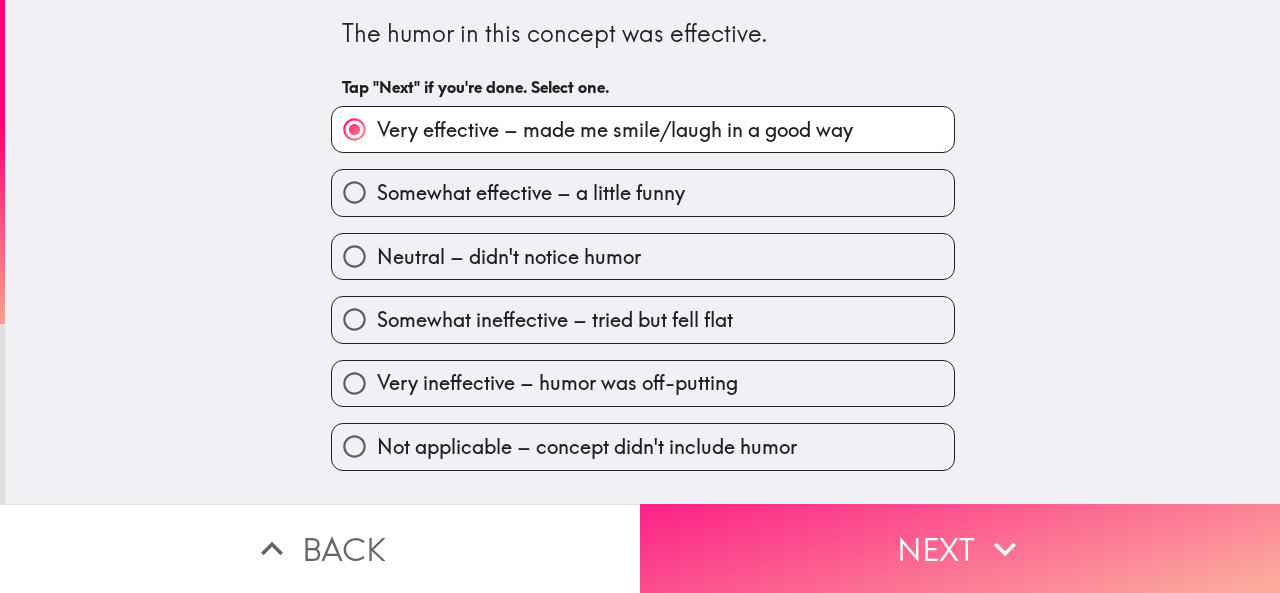click on "Next" at bounding box center (960, 548) 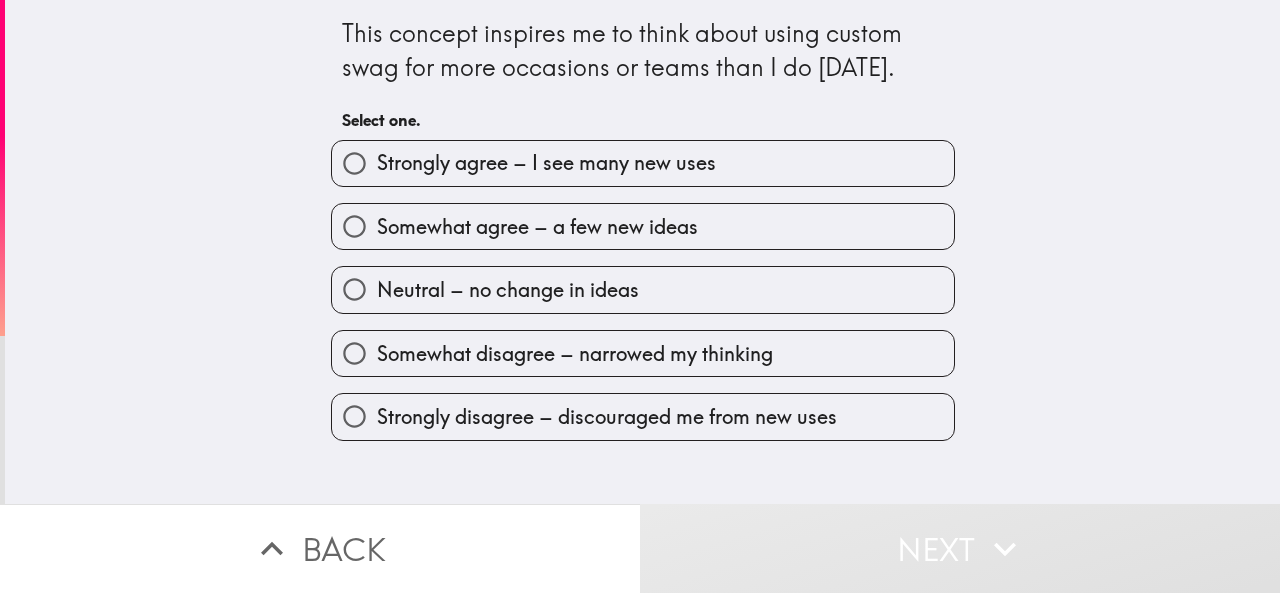 click on "Strongly agree – I see many new uses" at bounding box center [546, 163] 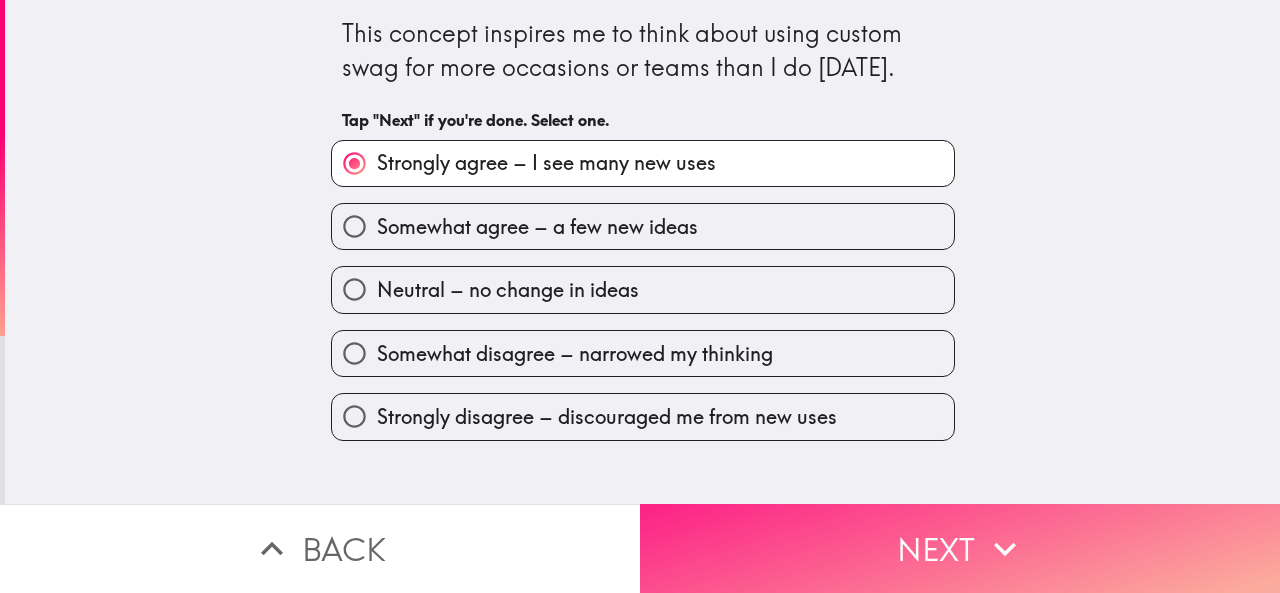 click on "Next" at bounding box center [960, 548] 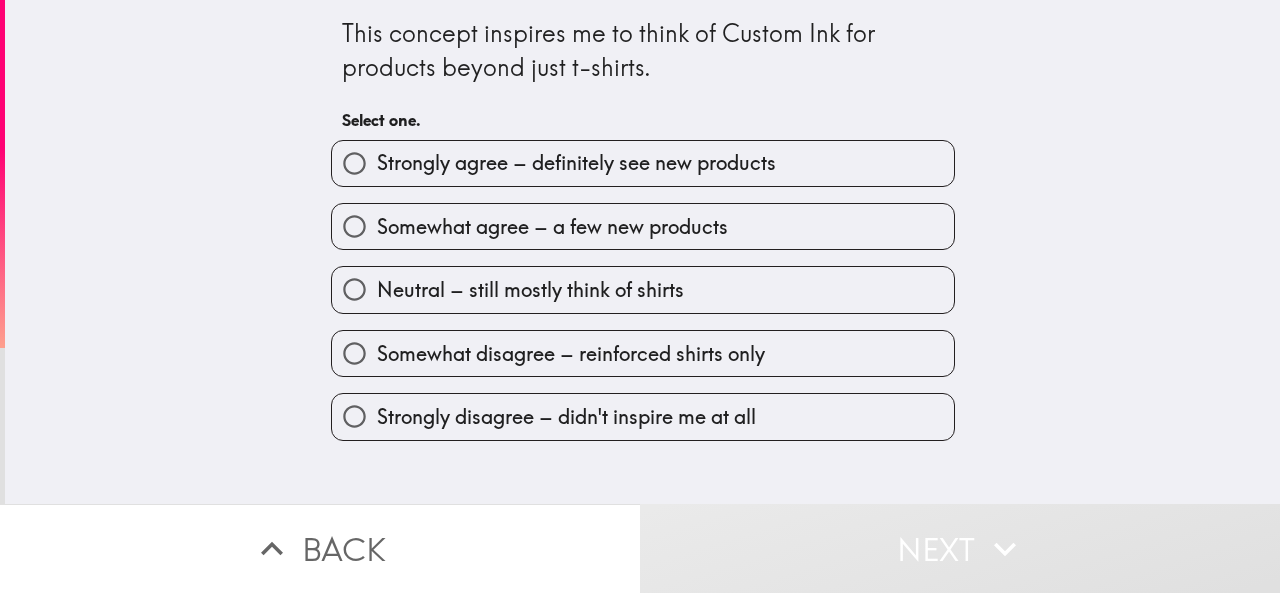 click on "Strongly agree – definitely see new products" at bounding box center (576, 163) 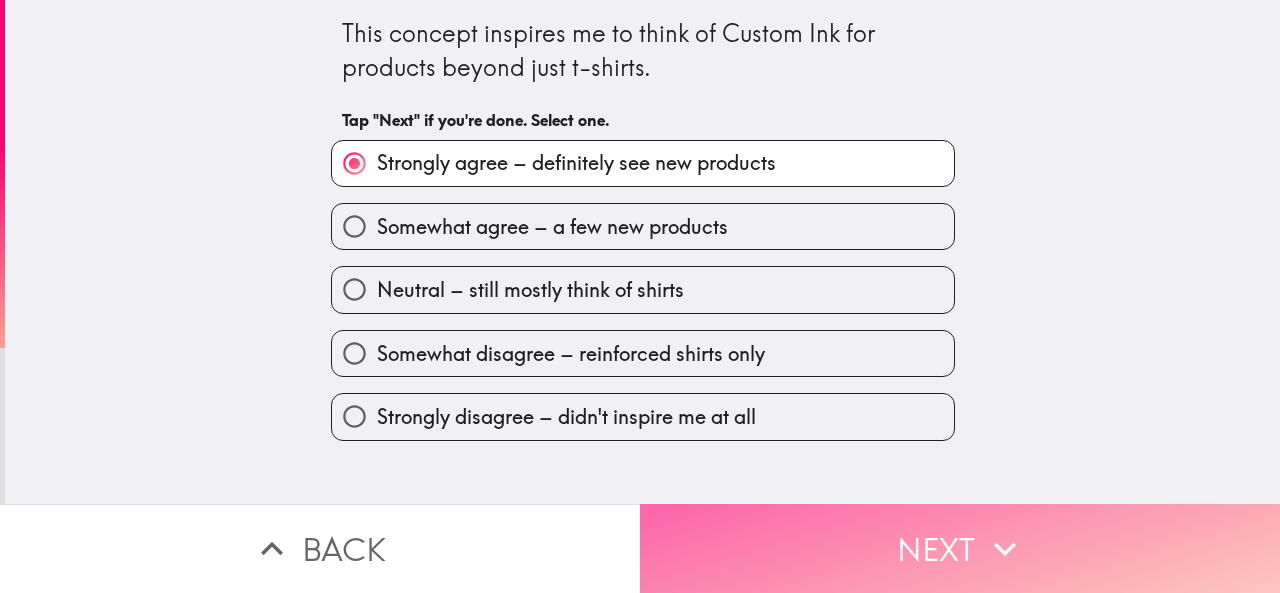click on "Next" at bounding box center [960, 548] 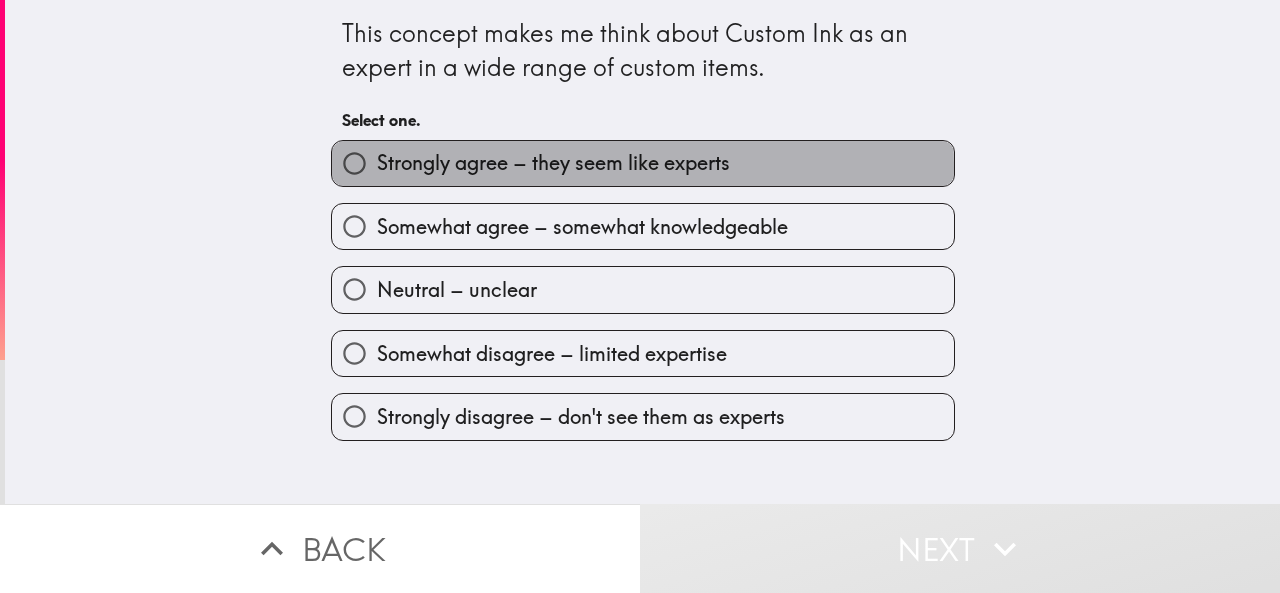 click on "Strongly agree – they seem like experts" at bounding box center [553, 163] 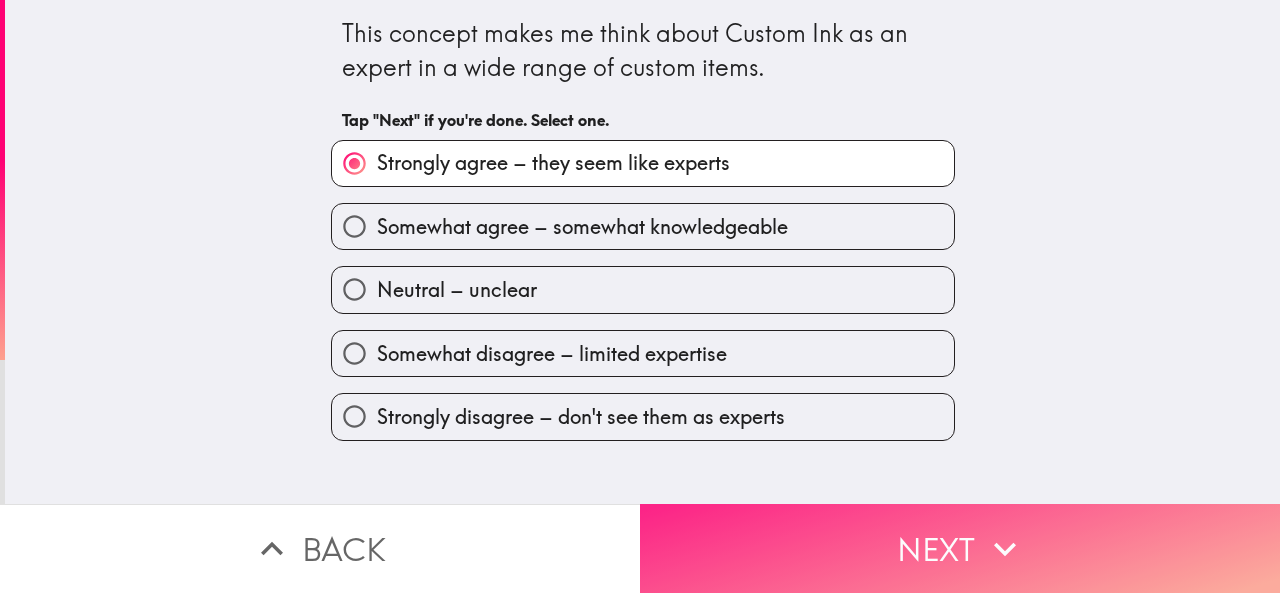 click on "Next" at bounding box center [960, 548] 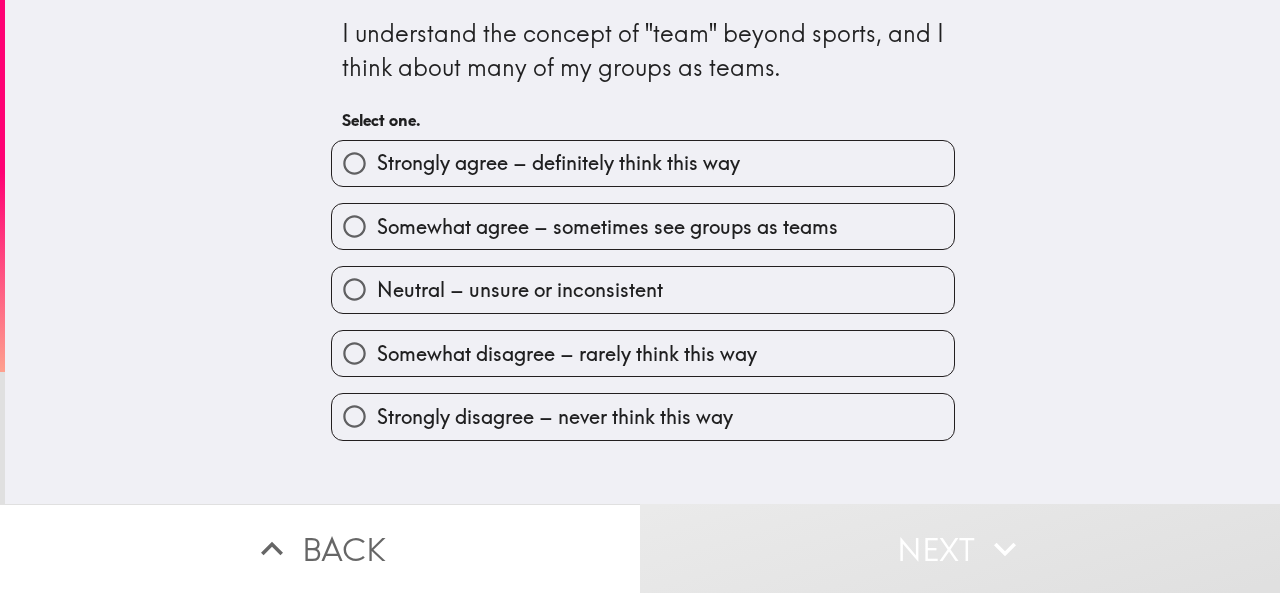 click on "Strongly agree – definitely think this way" at bounding box center [558, 163] 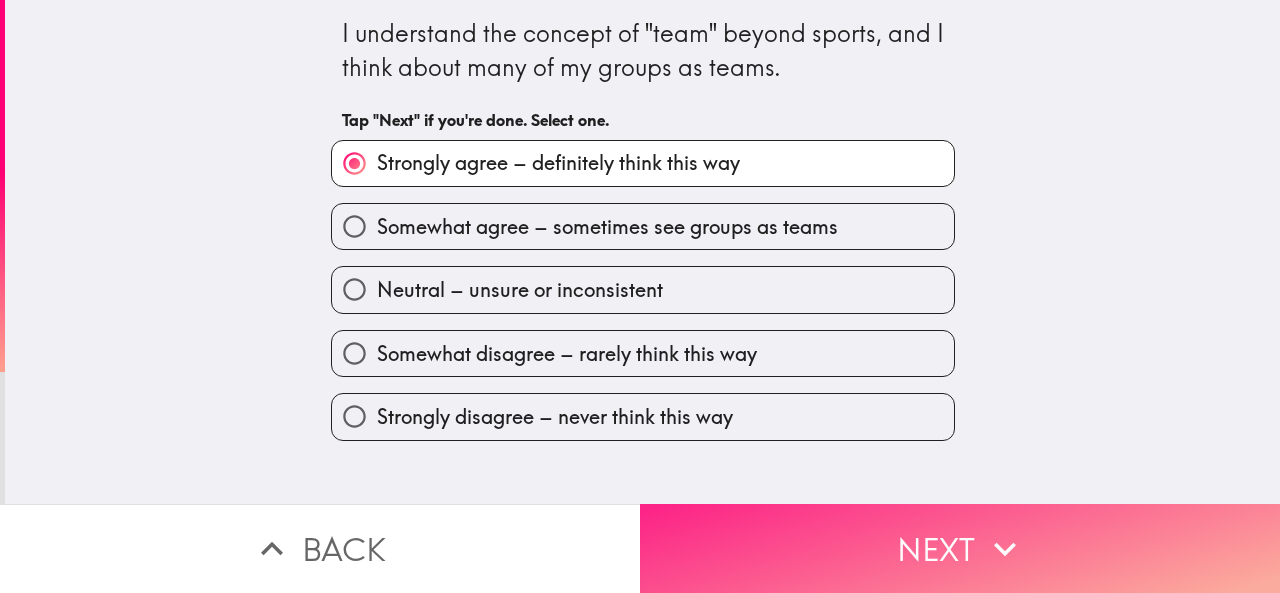 click on "Next" at bounding box center [960, 548] 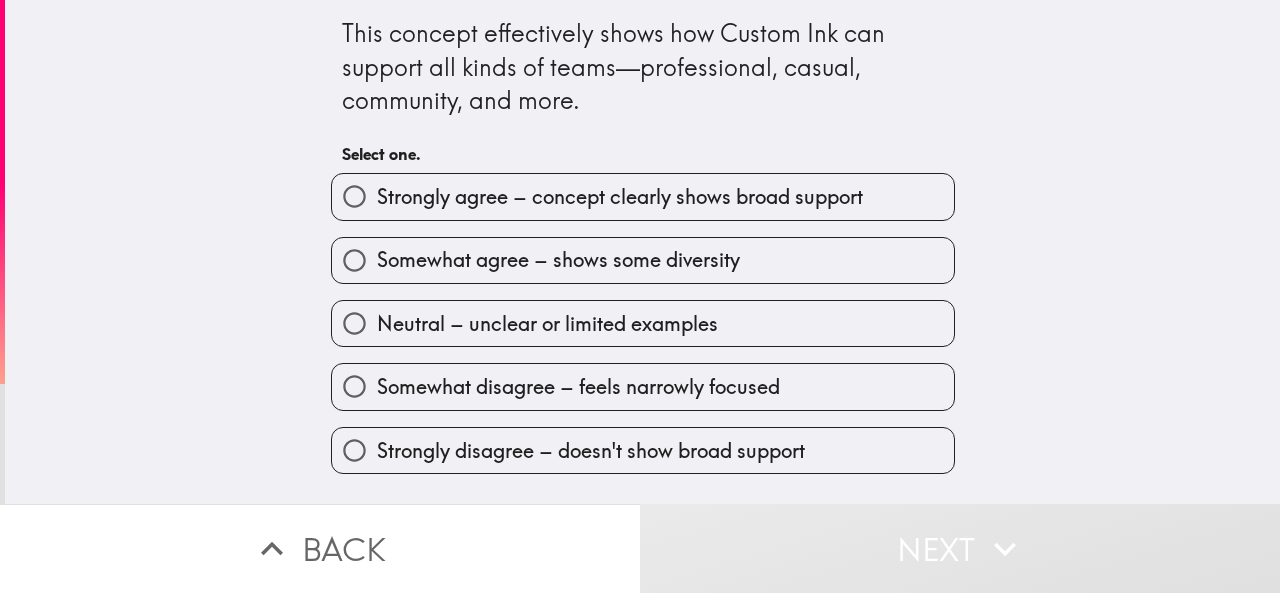 click on "Strongly agree – concept clearly shows broad support" at bounding box center [620, 197] 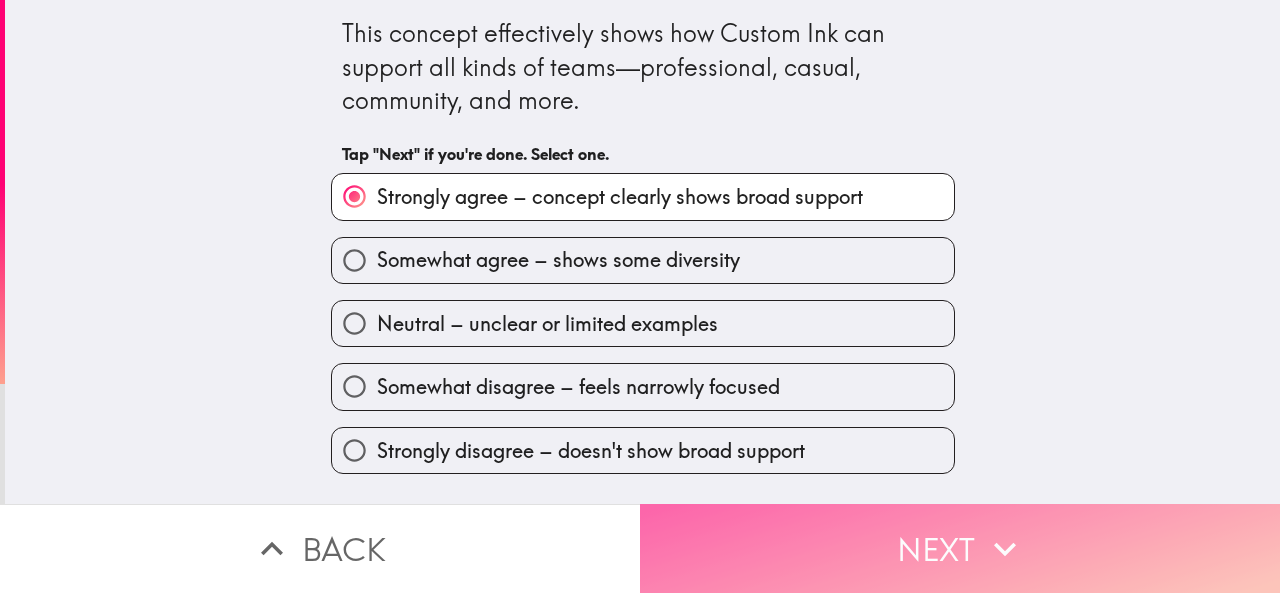 click on "Next" at bounding box center [960, 548] 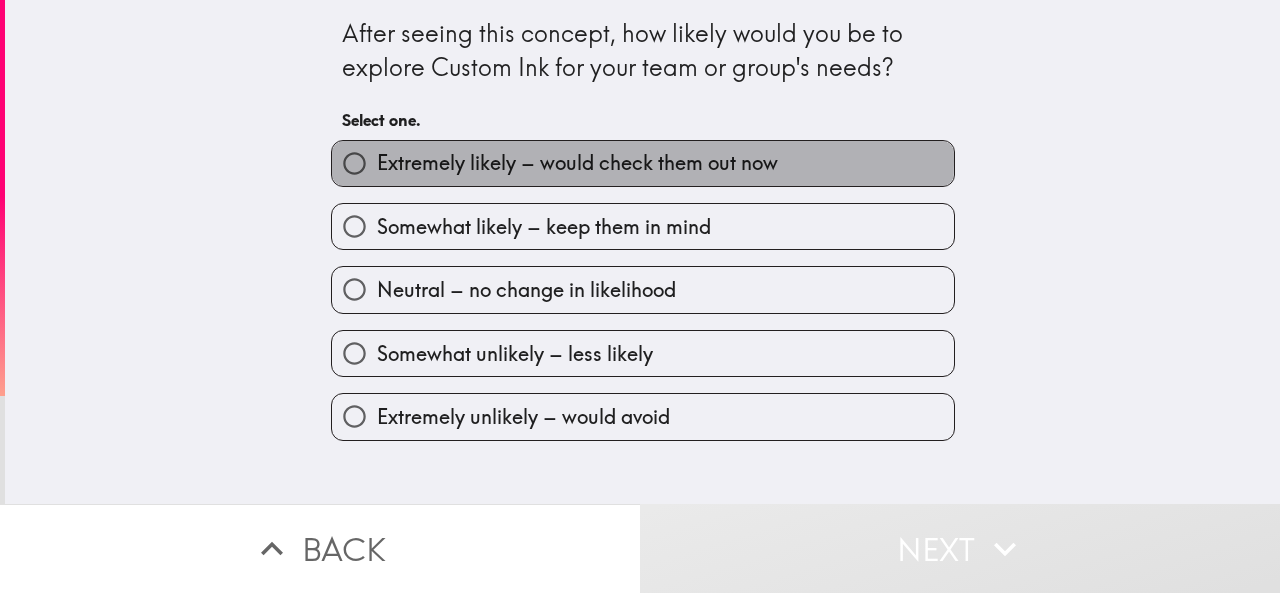 click on "Extremely likely – would check them out now" at bounding box center [577, 163] 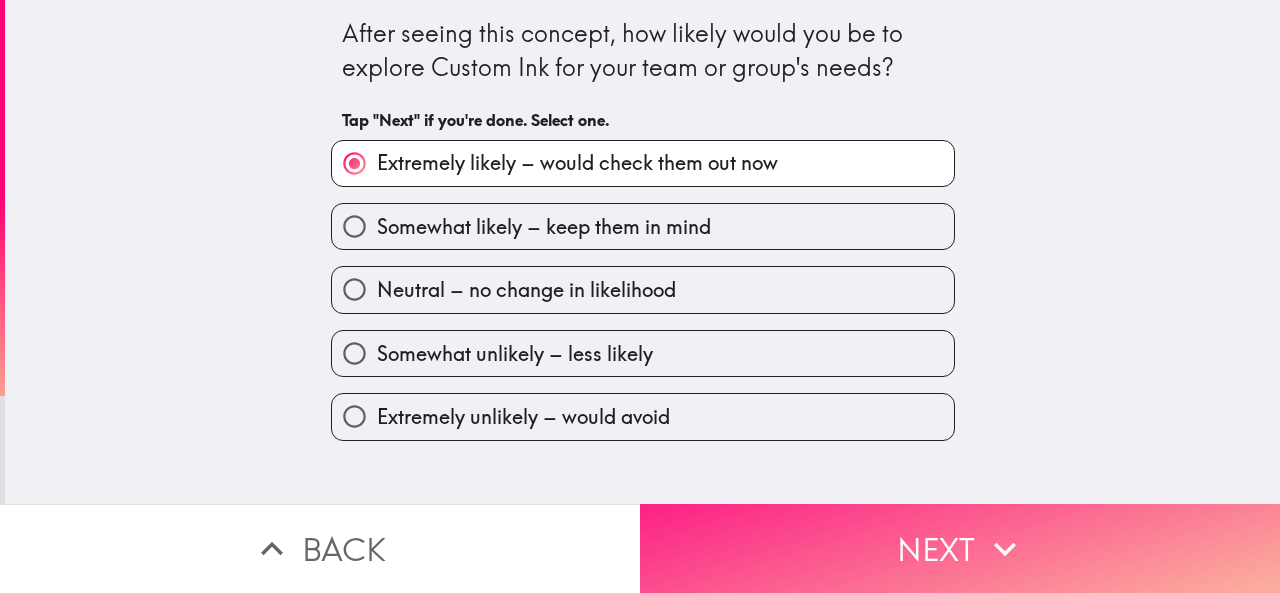click on "Next" at bounding box center (960, 548) 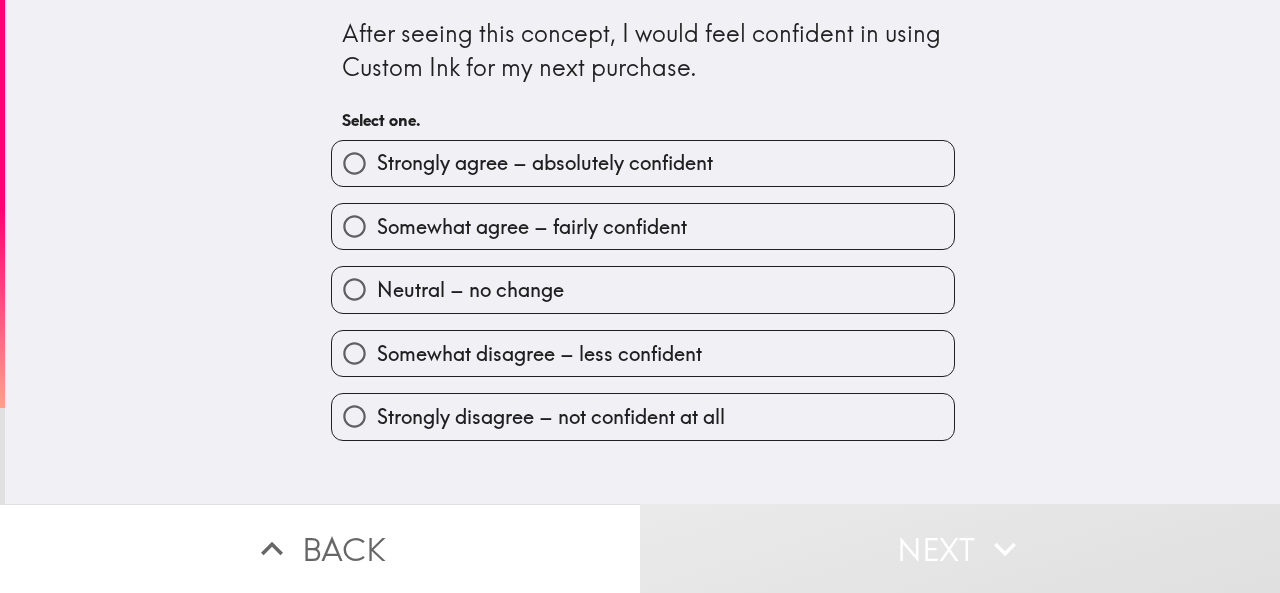 click on "Strongly agree – absolutely confident" at bounding box center (545, 163) 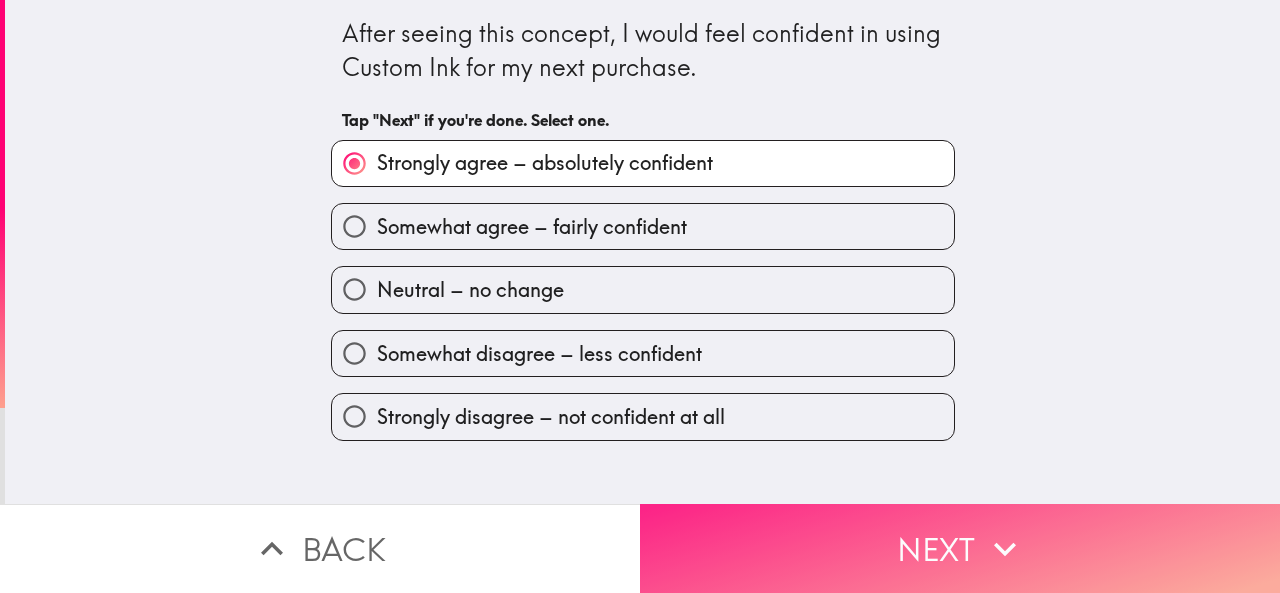 click on "Next" at bounding box center (960, 548) 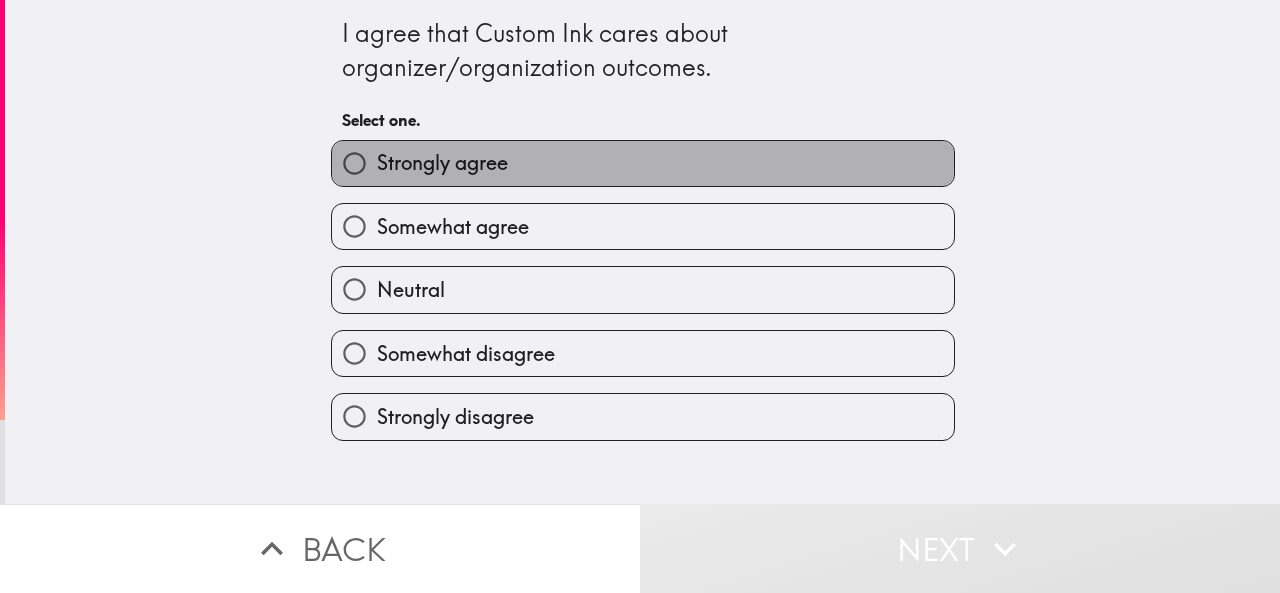 click on "Strongly agree" at bounding box center (442, 163) 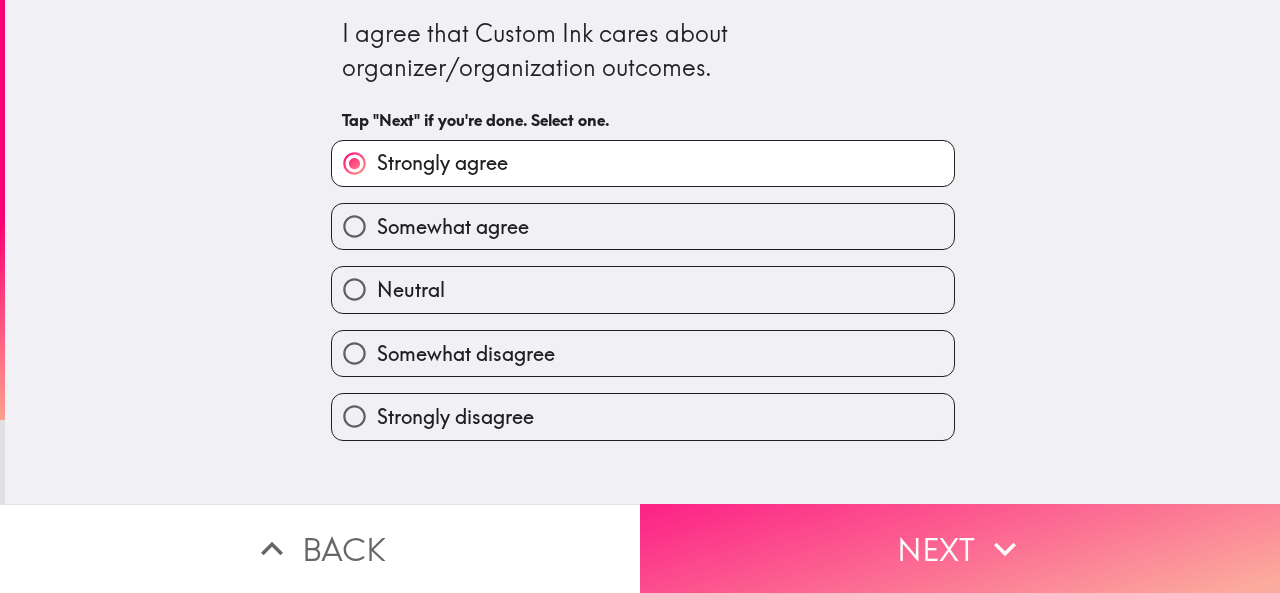 click on "Next" at bounding box center [960, 548] 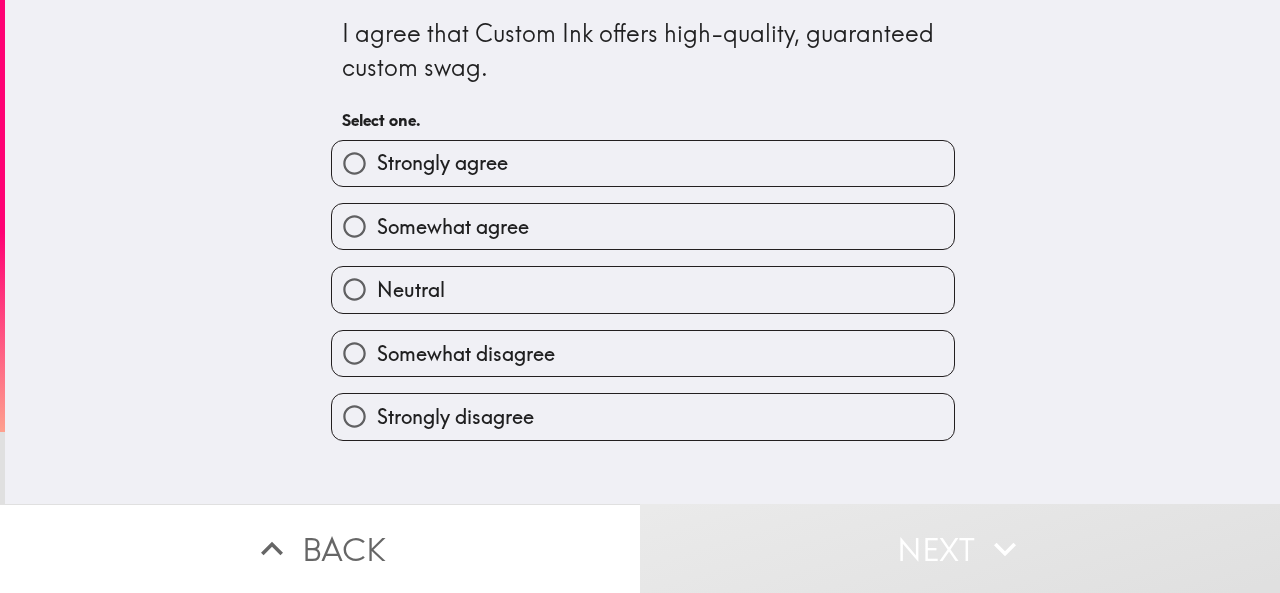 click on "Strongly agree" at bounding box center [442, 163] 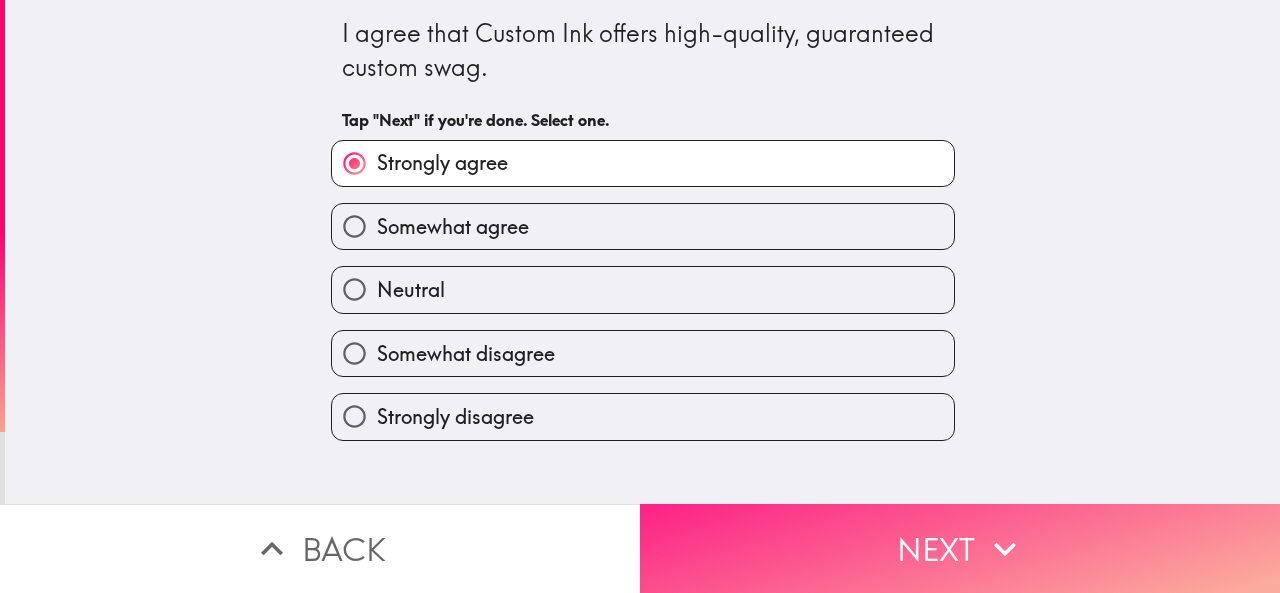 click on "Next" at bounding box center [960, 548] 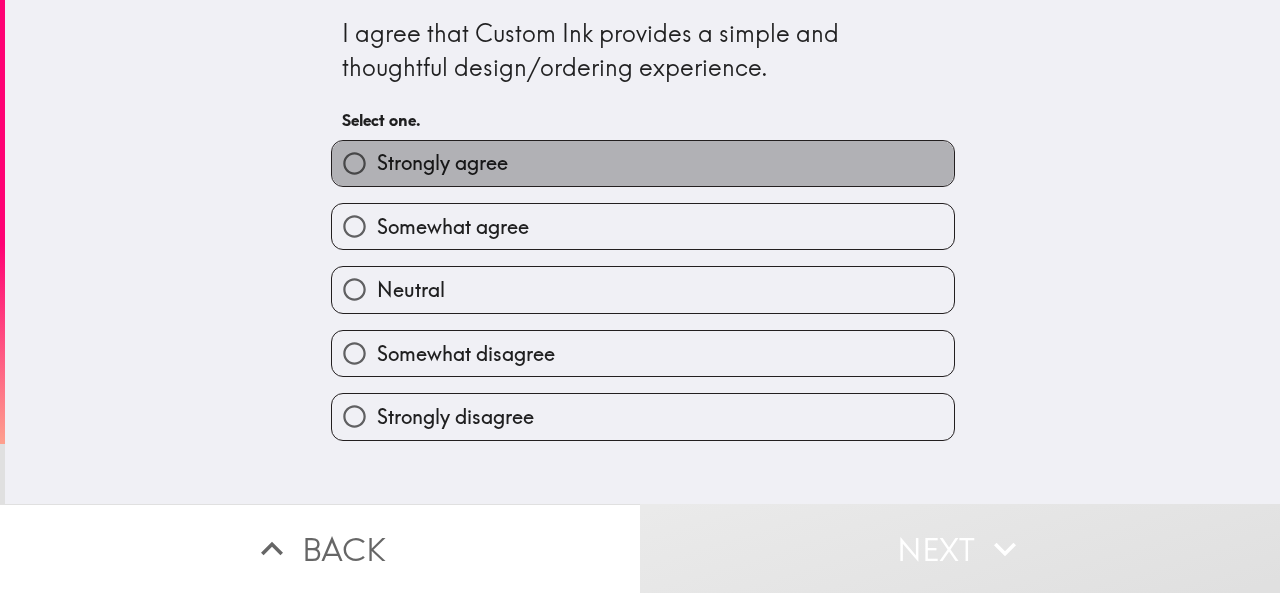 click on "Strongly agree" at bounding box center (442, 163) 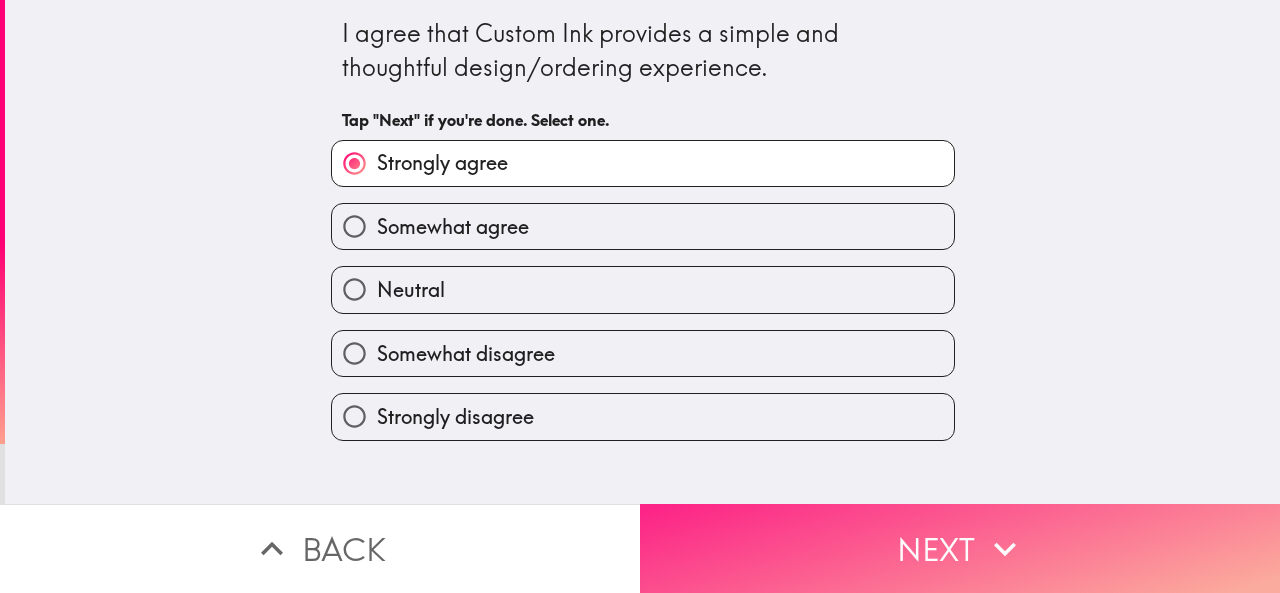 click on "Next" at bounding box center [960, 548] 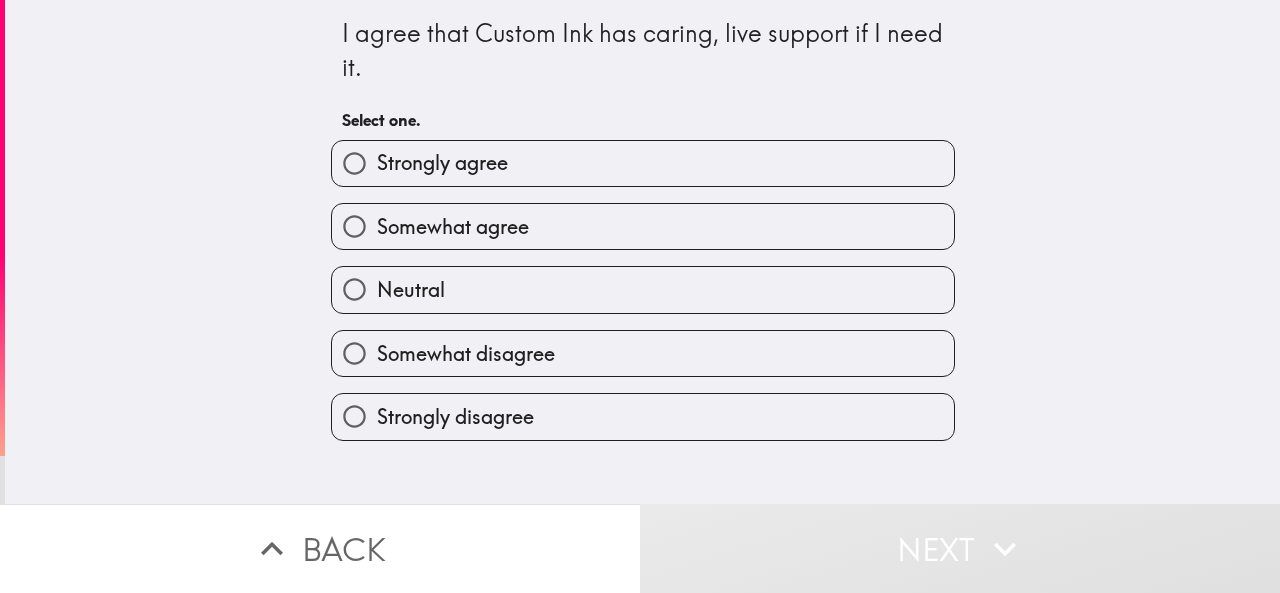 click on "Strongly agree" at bounding box center (643, 163) 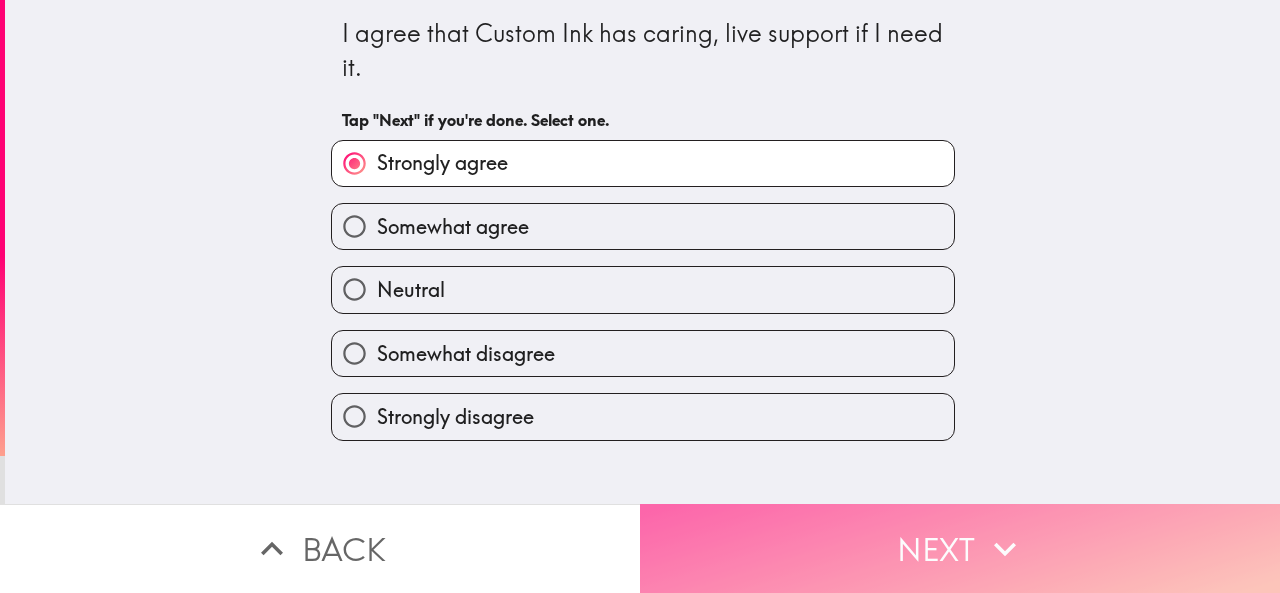 click on "Next" at bounding box center (960, 548) 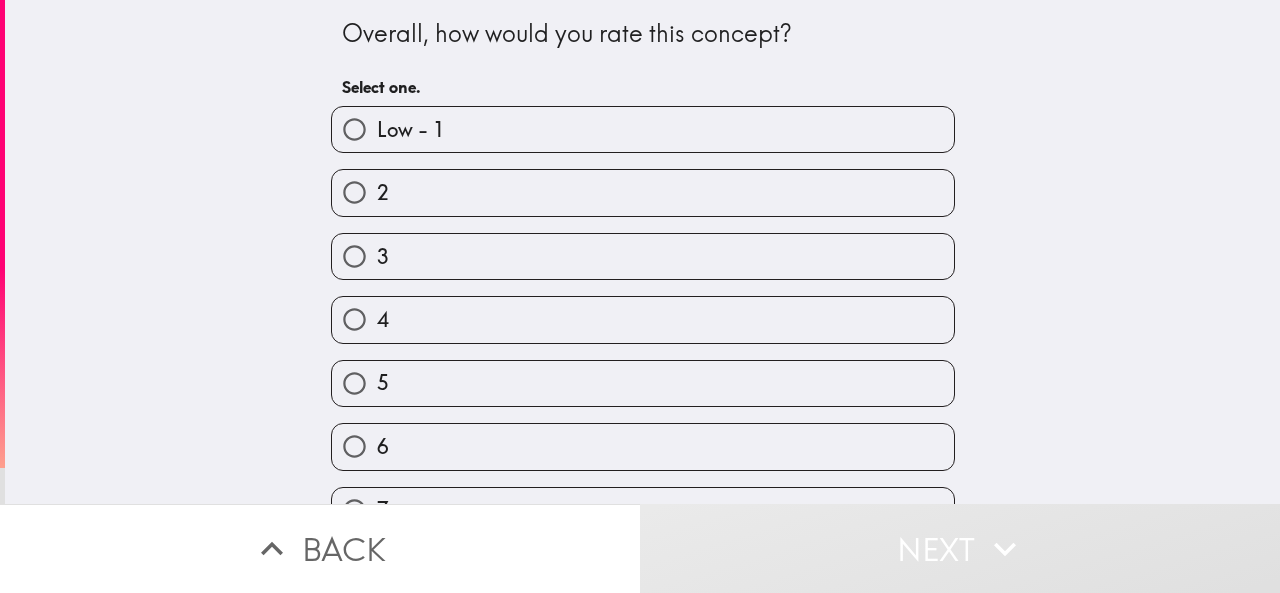 scroll, scrollTop: 241, scrollLeft: 0, axis: vertical 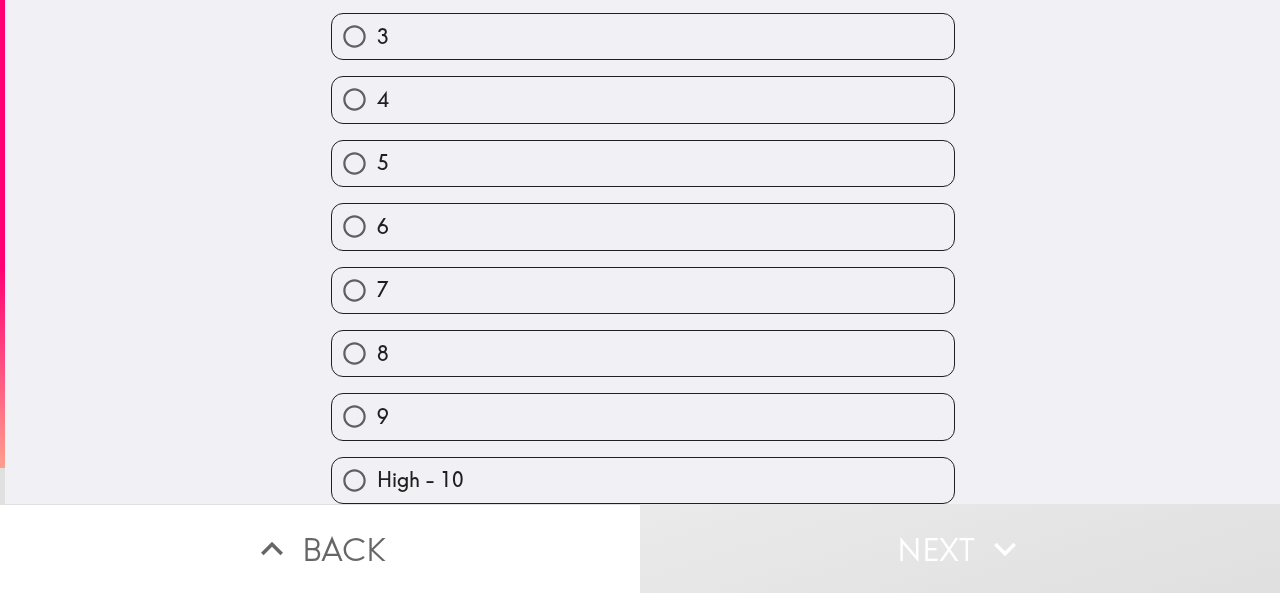 click on "High - 10" at bounding box center (420, 480) 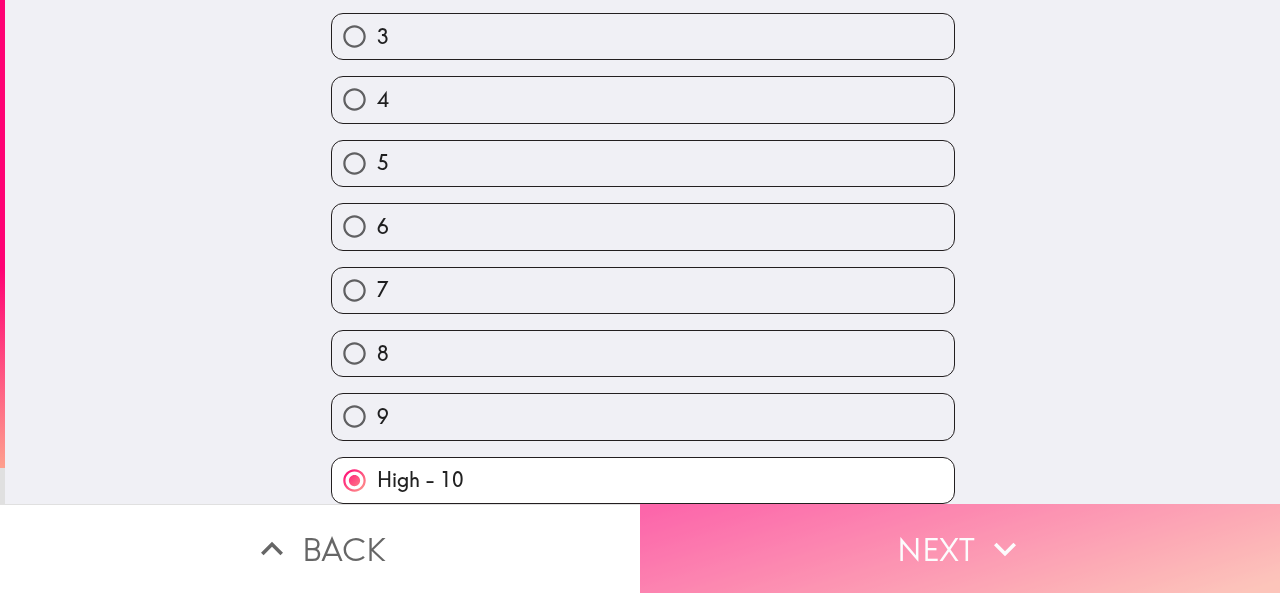 click on "Next" at bounding box center [960, 548] 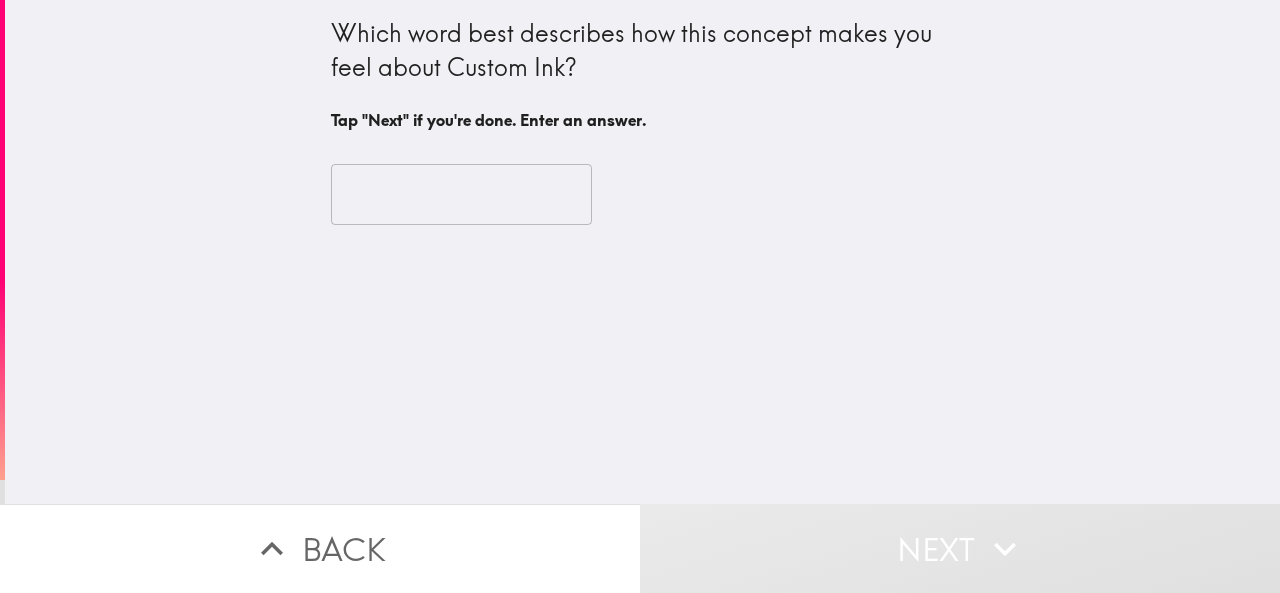 scroll, scrollTop: 0, scrollLeft: 0, axis: both 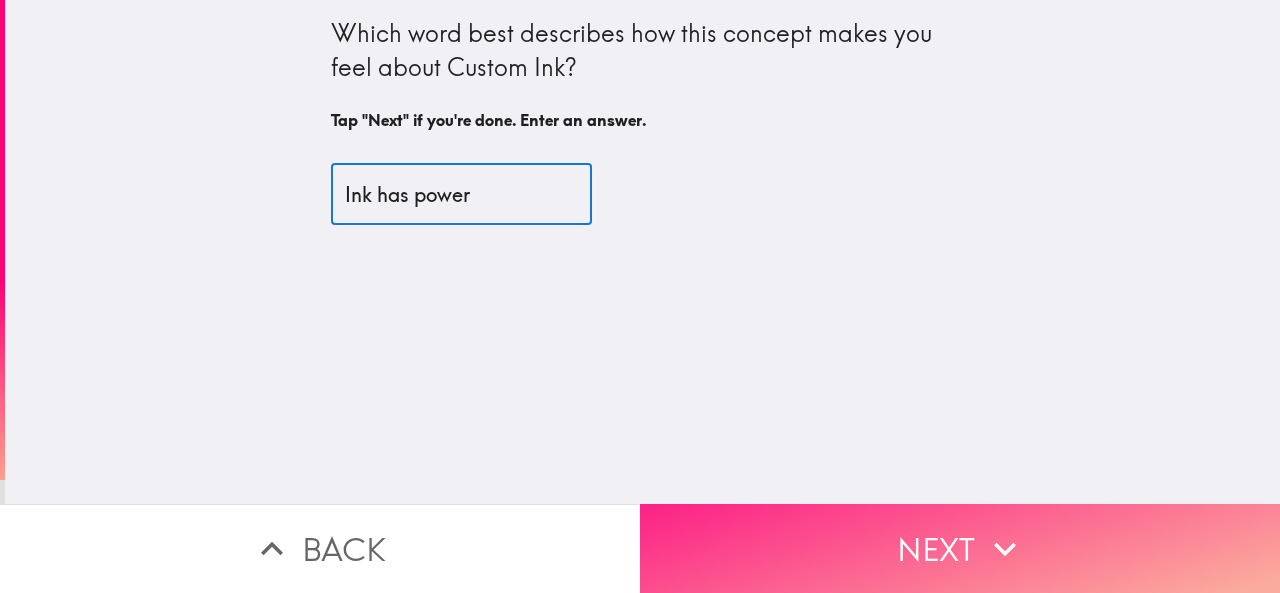 type on "Ink has power" 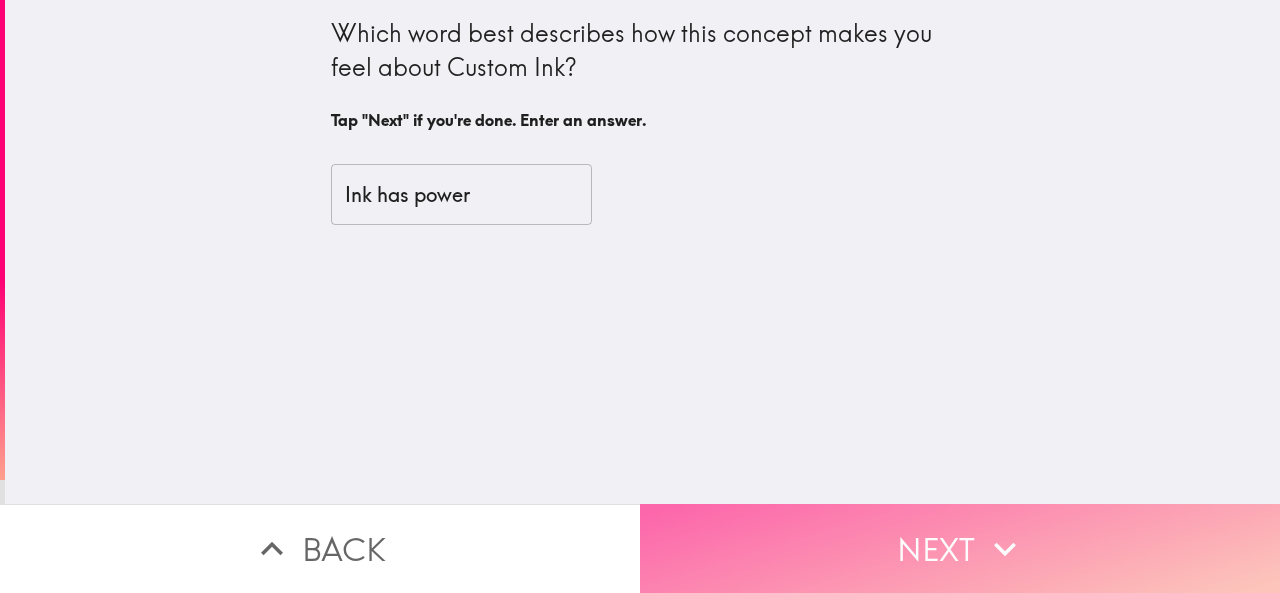 click on "Next" at bounding box center (960, 548) 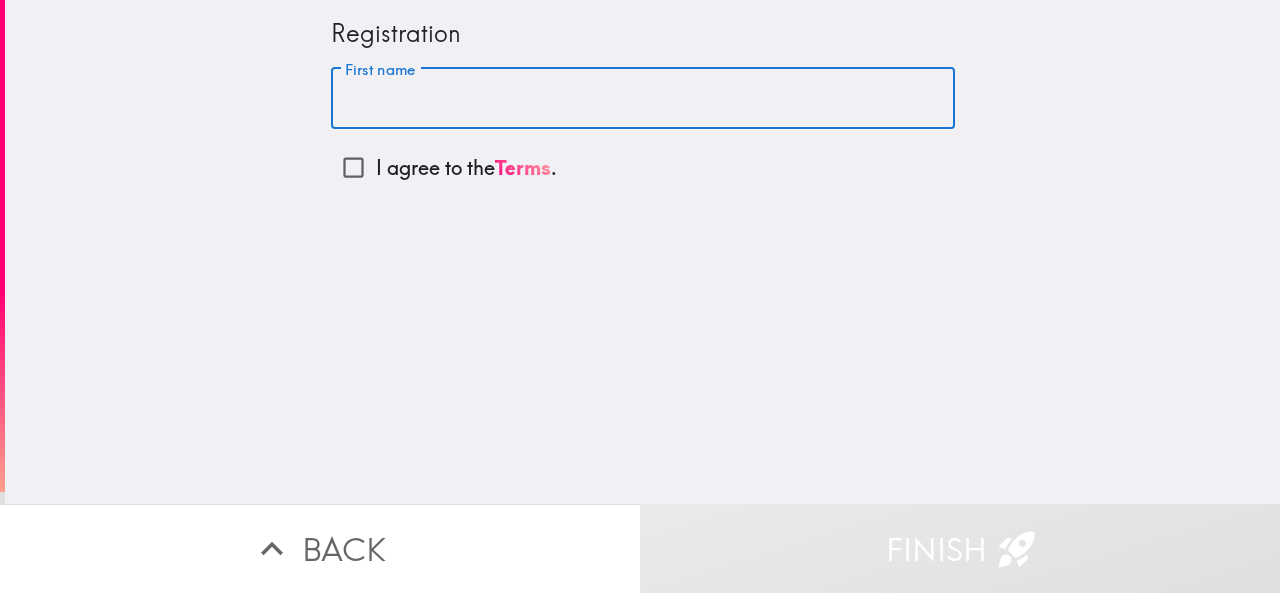 click on "First name" at bounding box center (643, 99) 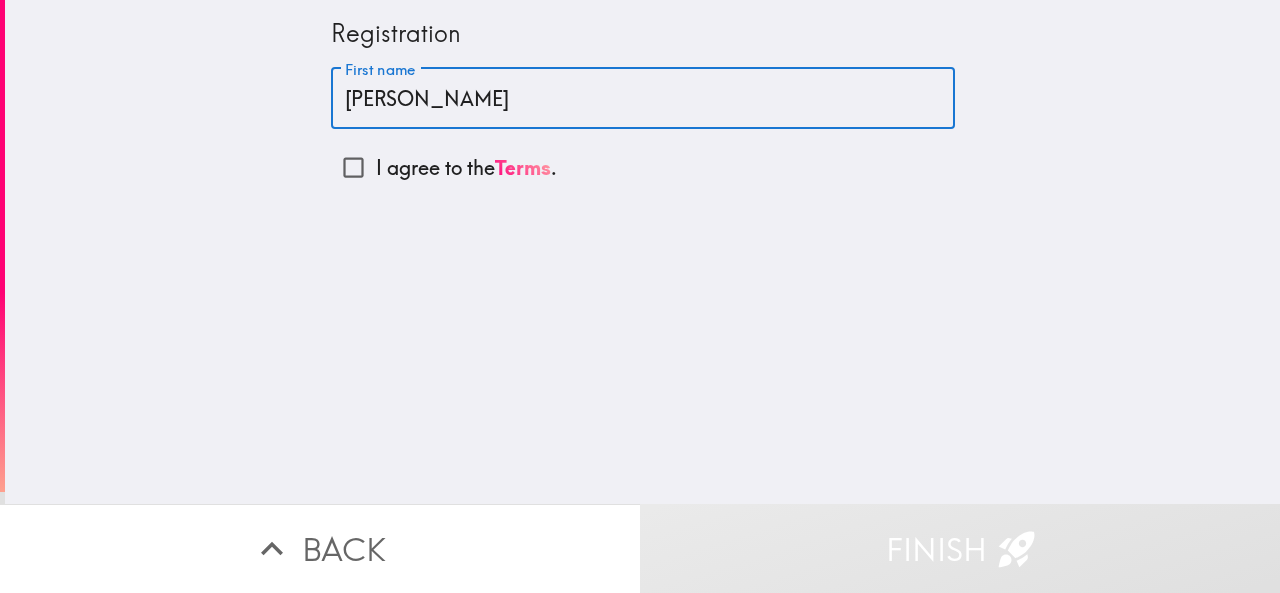 type on "[PERSON_NAME]" 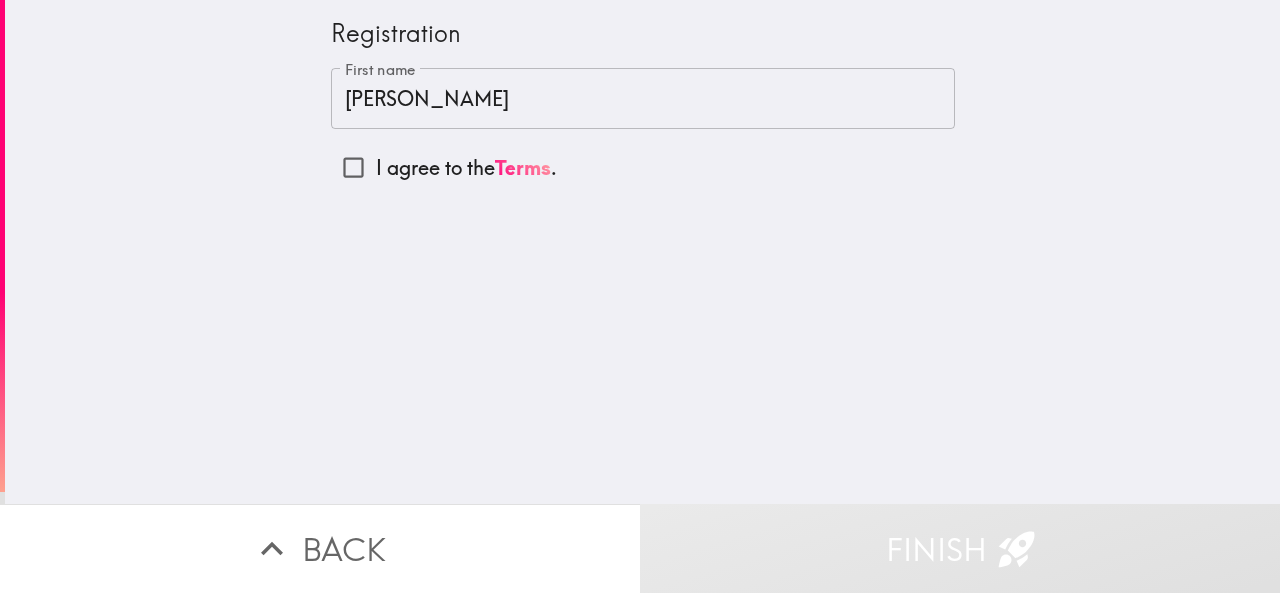 click on "I agree to the  Terms ." at bounding box center [466, 168] 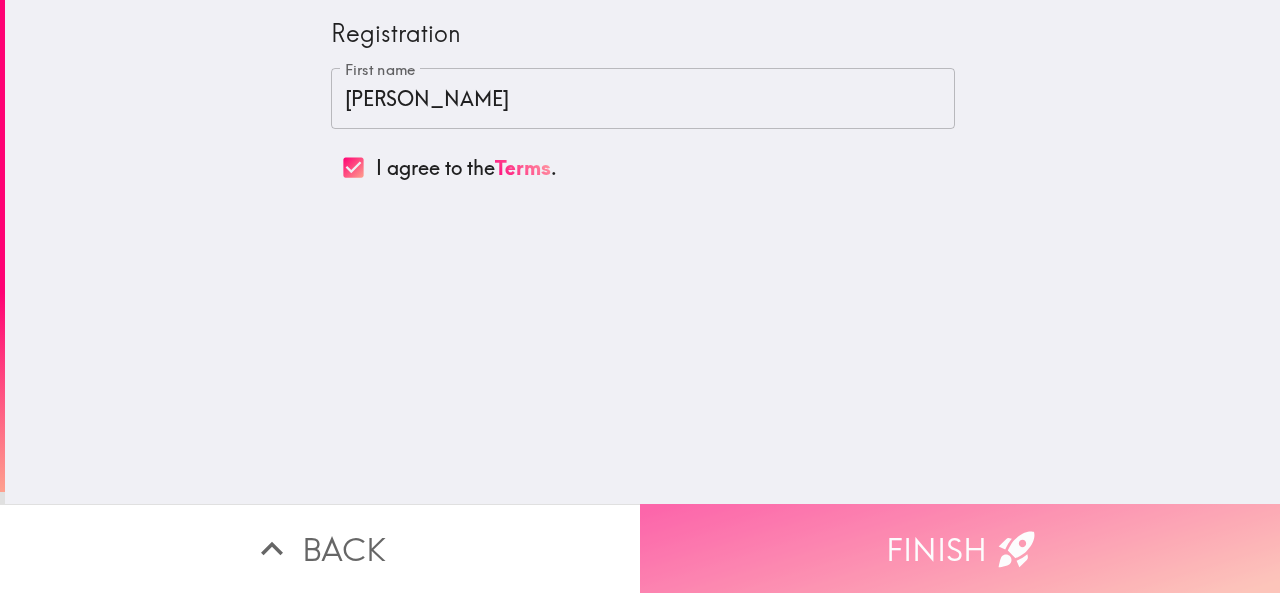 click on "Finish" at bounding box center (960, 548) 